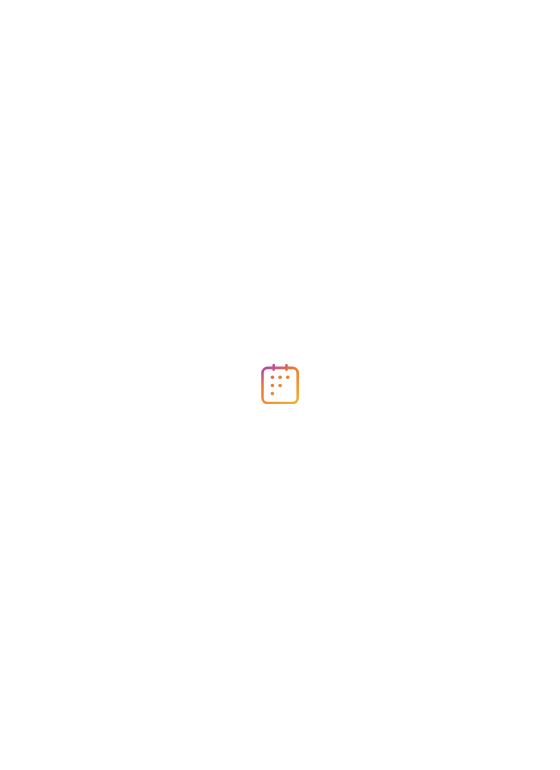 scroll, scrollTop: 0, scrollLeft: 0, axis: both 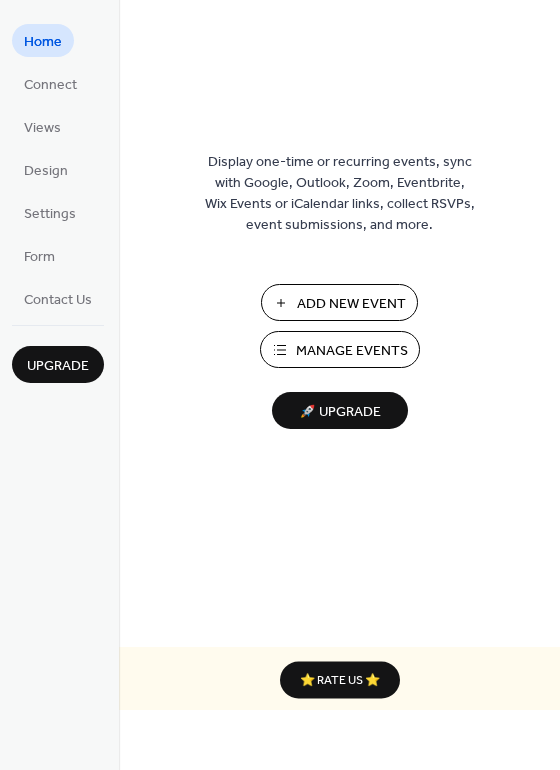 click on "Manage Events" at bounding box center (352, 351) 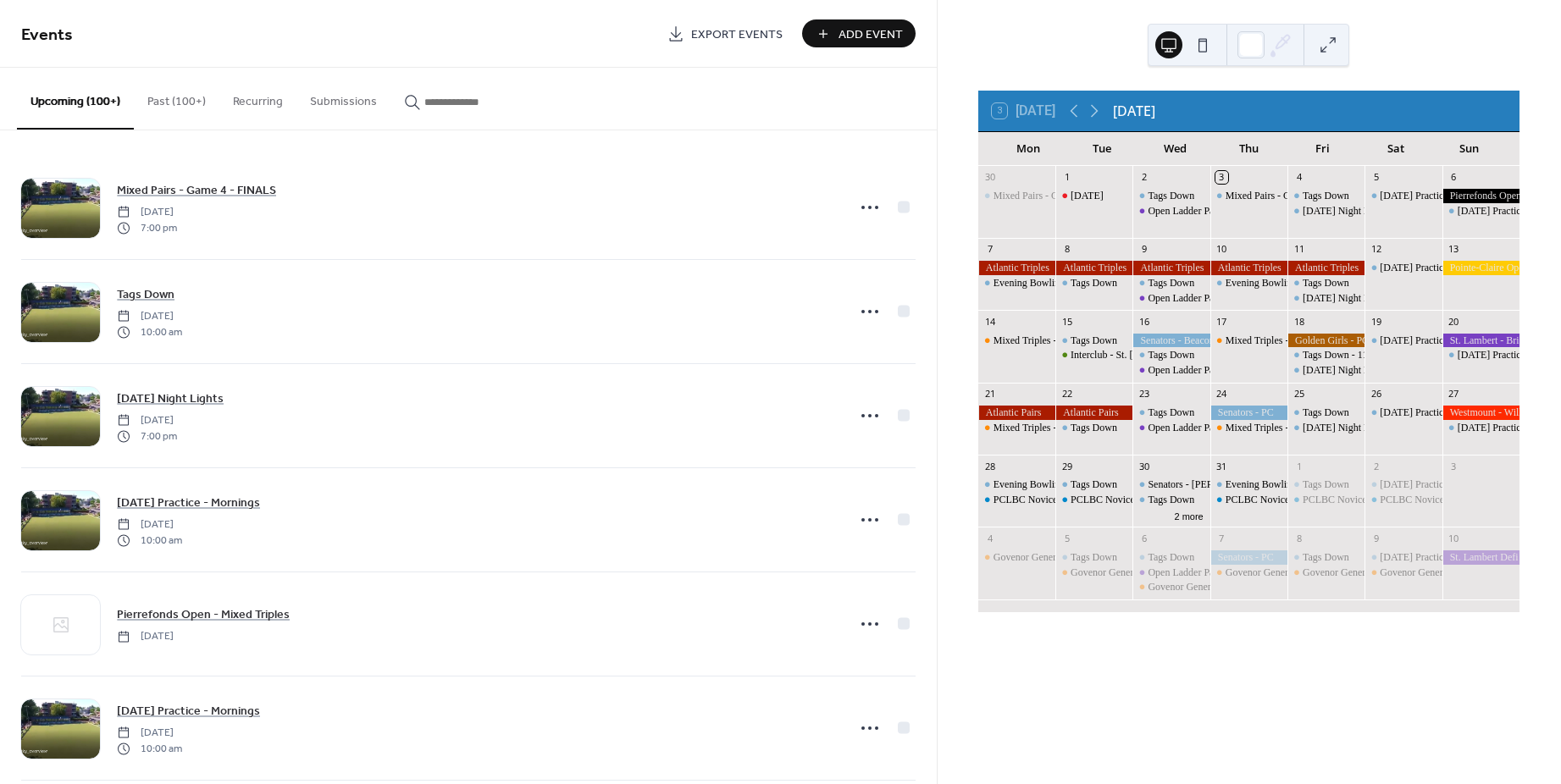 scroll, scrollTop: 0, scrollLeft: 0, axis: both 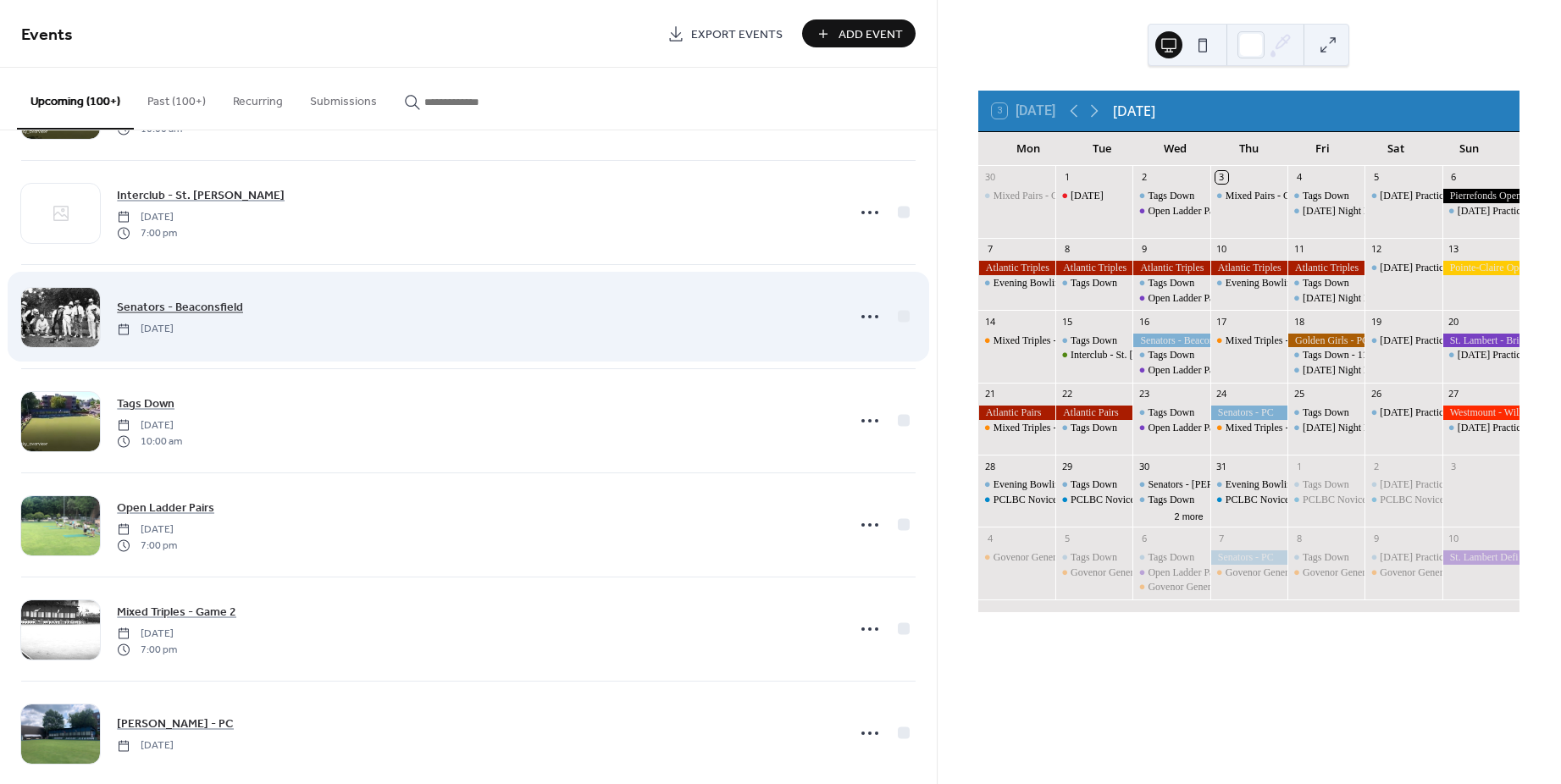 click on "Senators - Beaconsfield" at bounding box center [180, 307] 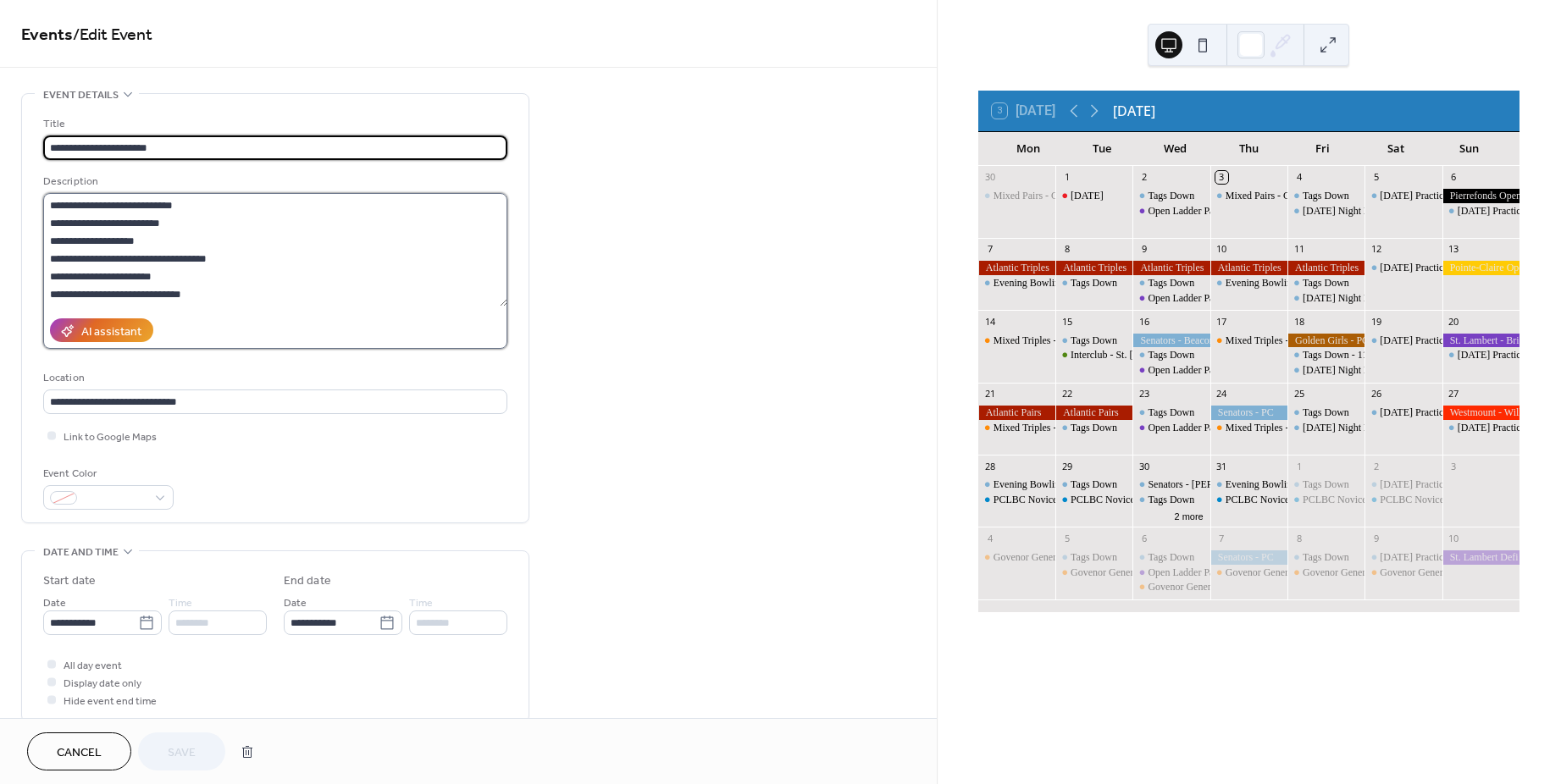 click on "**********" at bounding box center (275, 250) 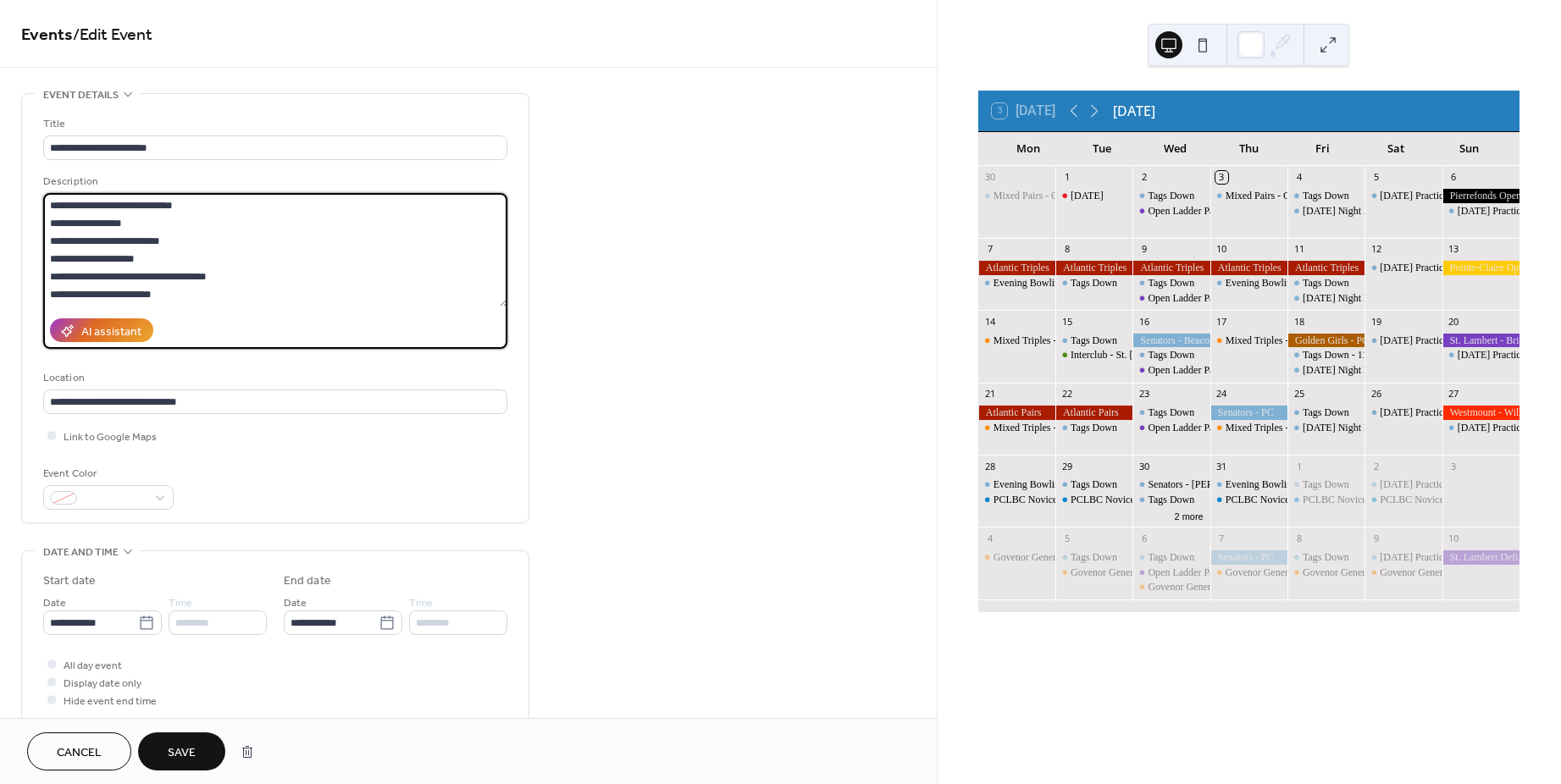 type on "**********" 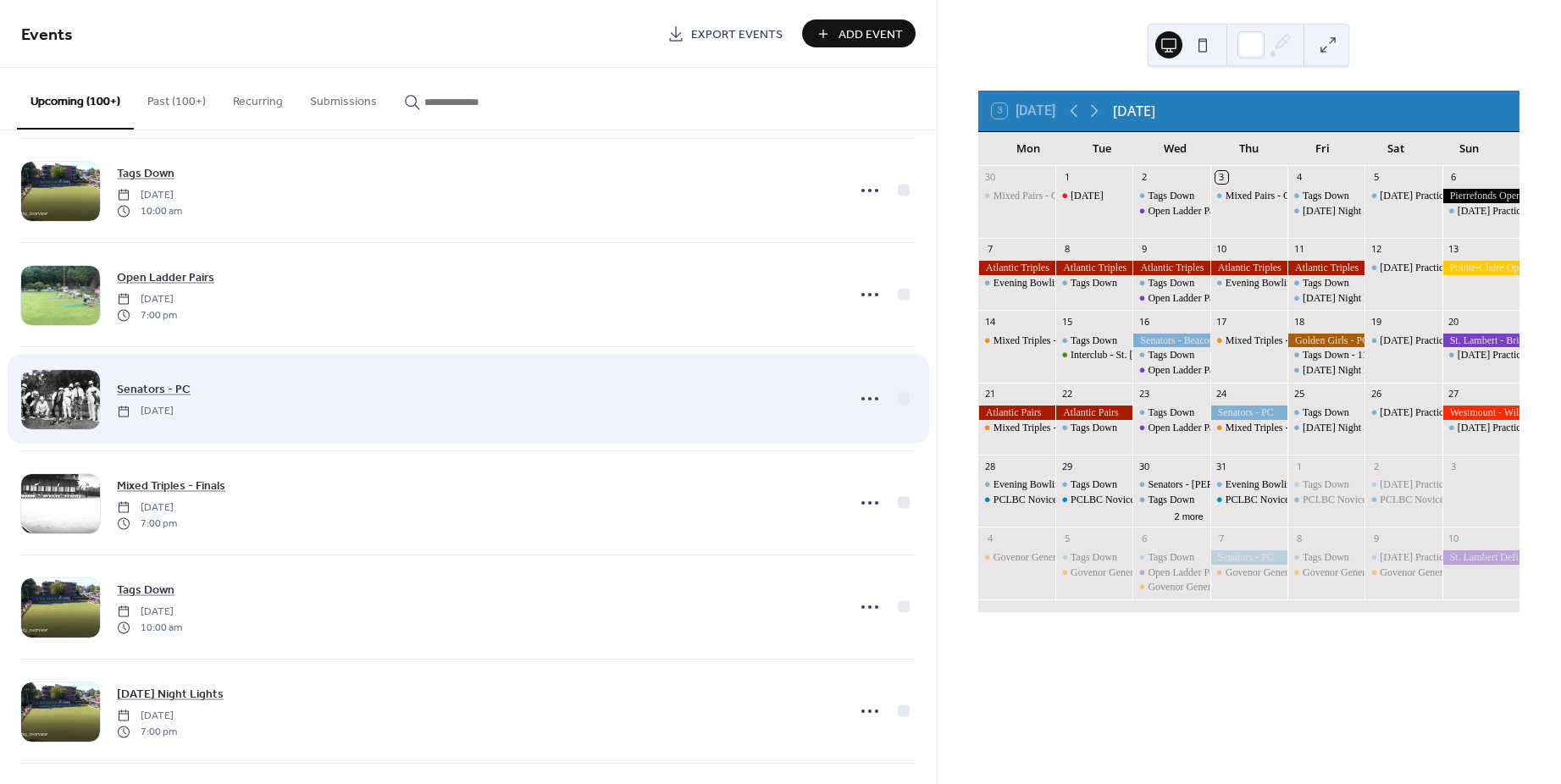 scroll, scrollTop: 3895, scrollLeft: 0, axis: vertical 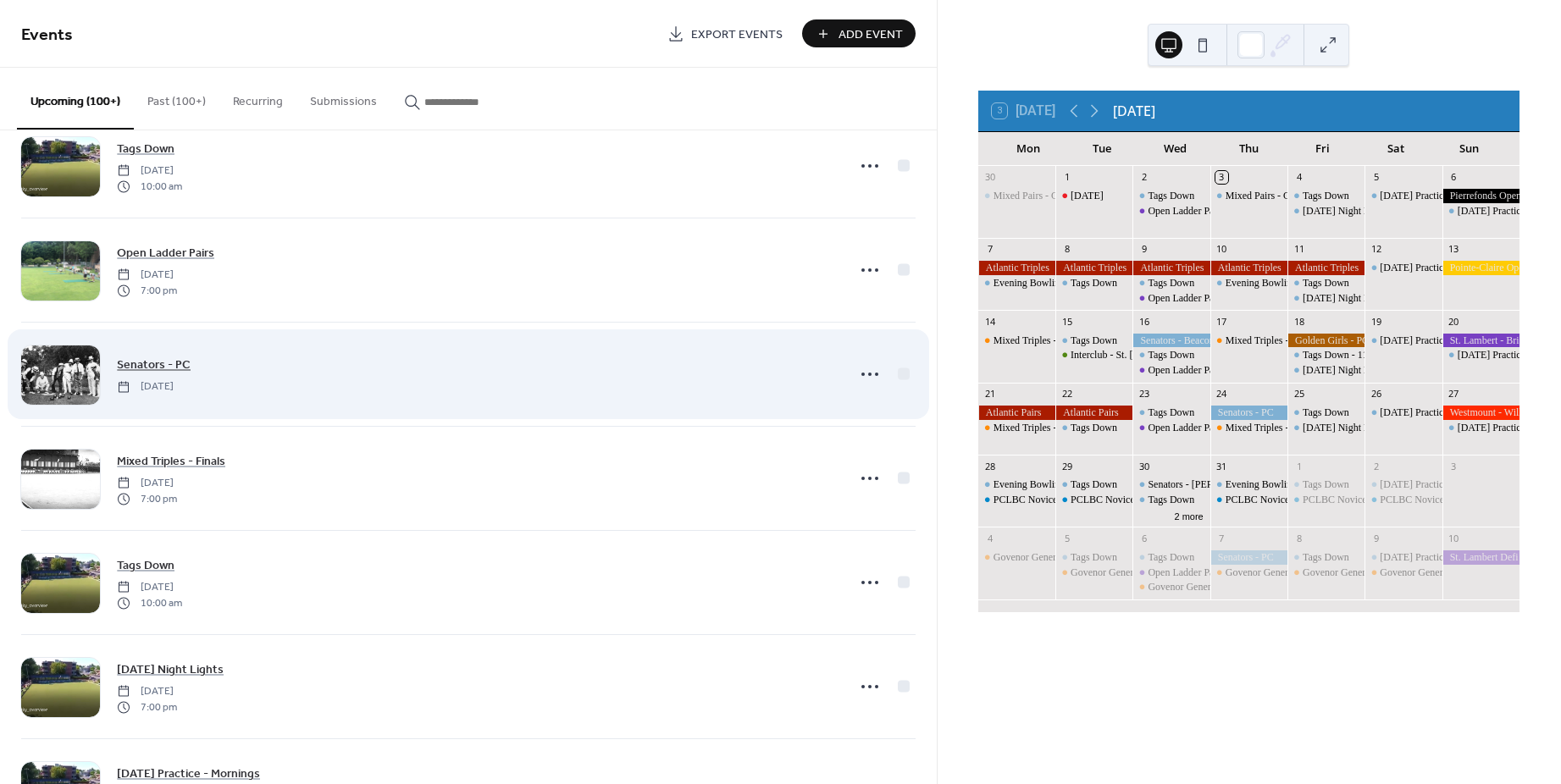 click on "Senators - PC" at bounding box center [153, 365] 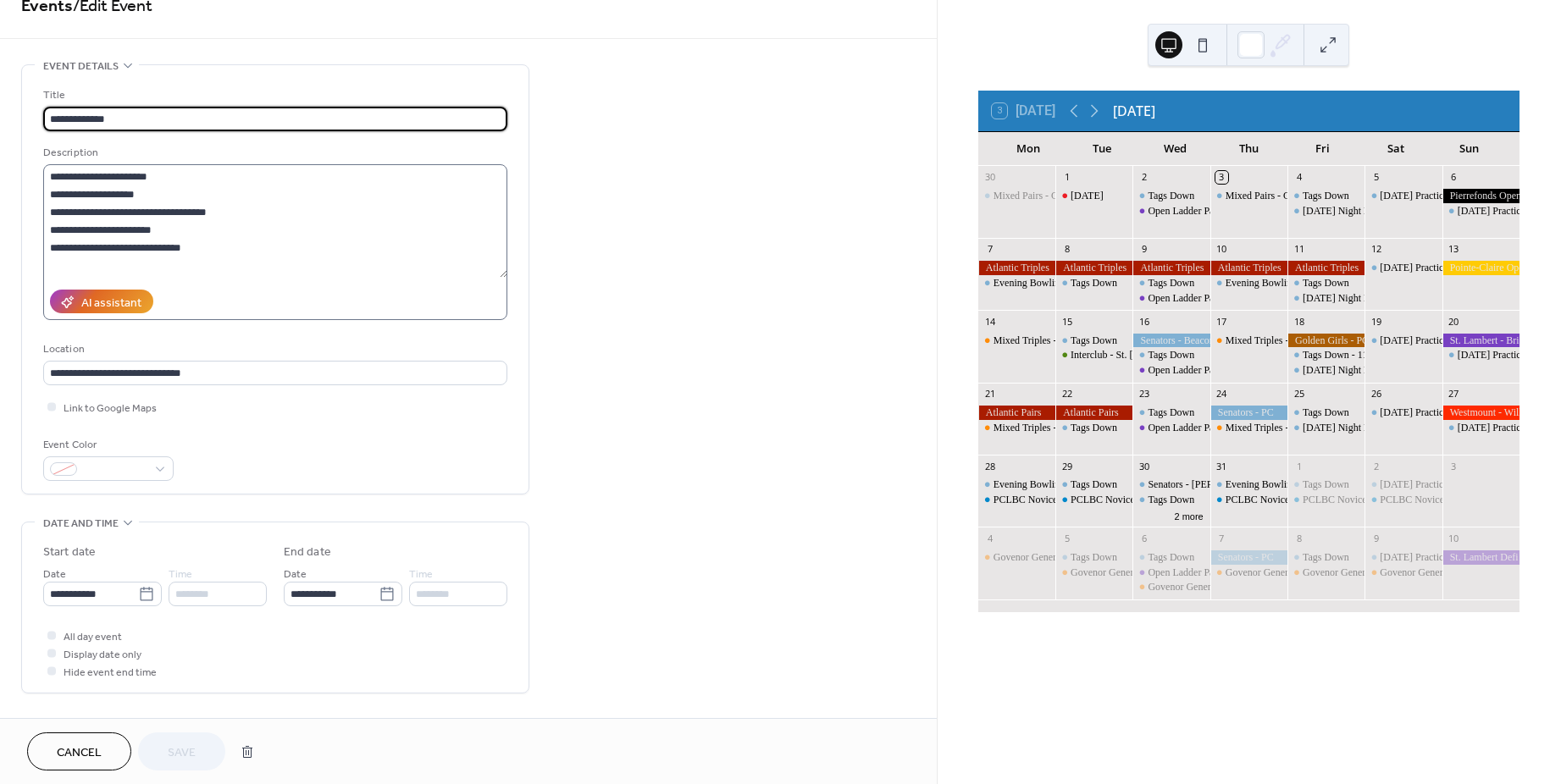 scroll, scrollTop: 0, scrollLeft: 0, axis: both 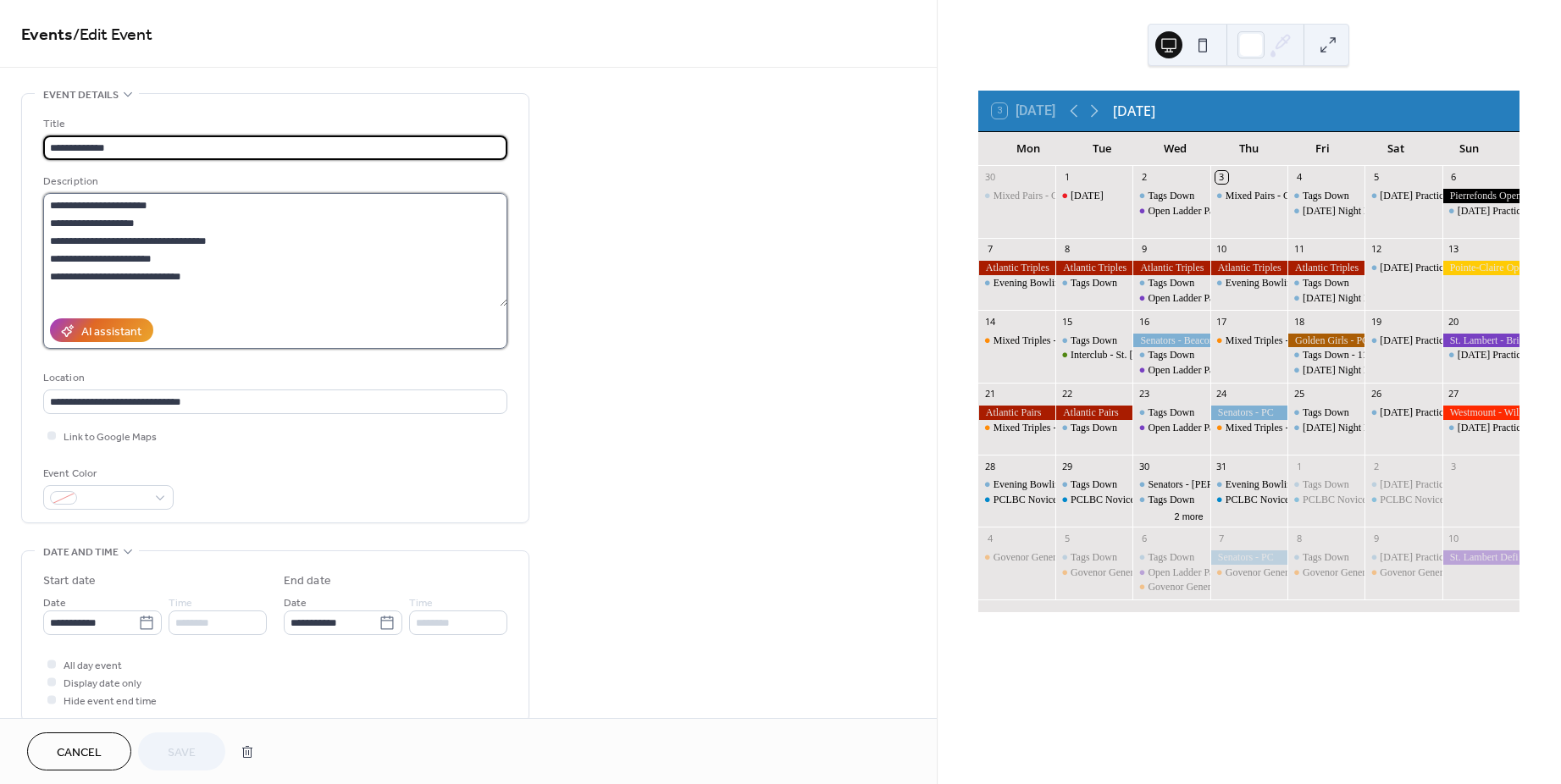 click on "**********" at bounding box center [275, 250] 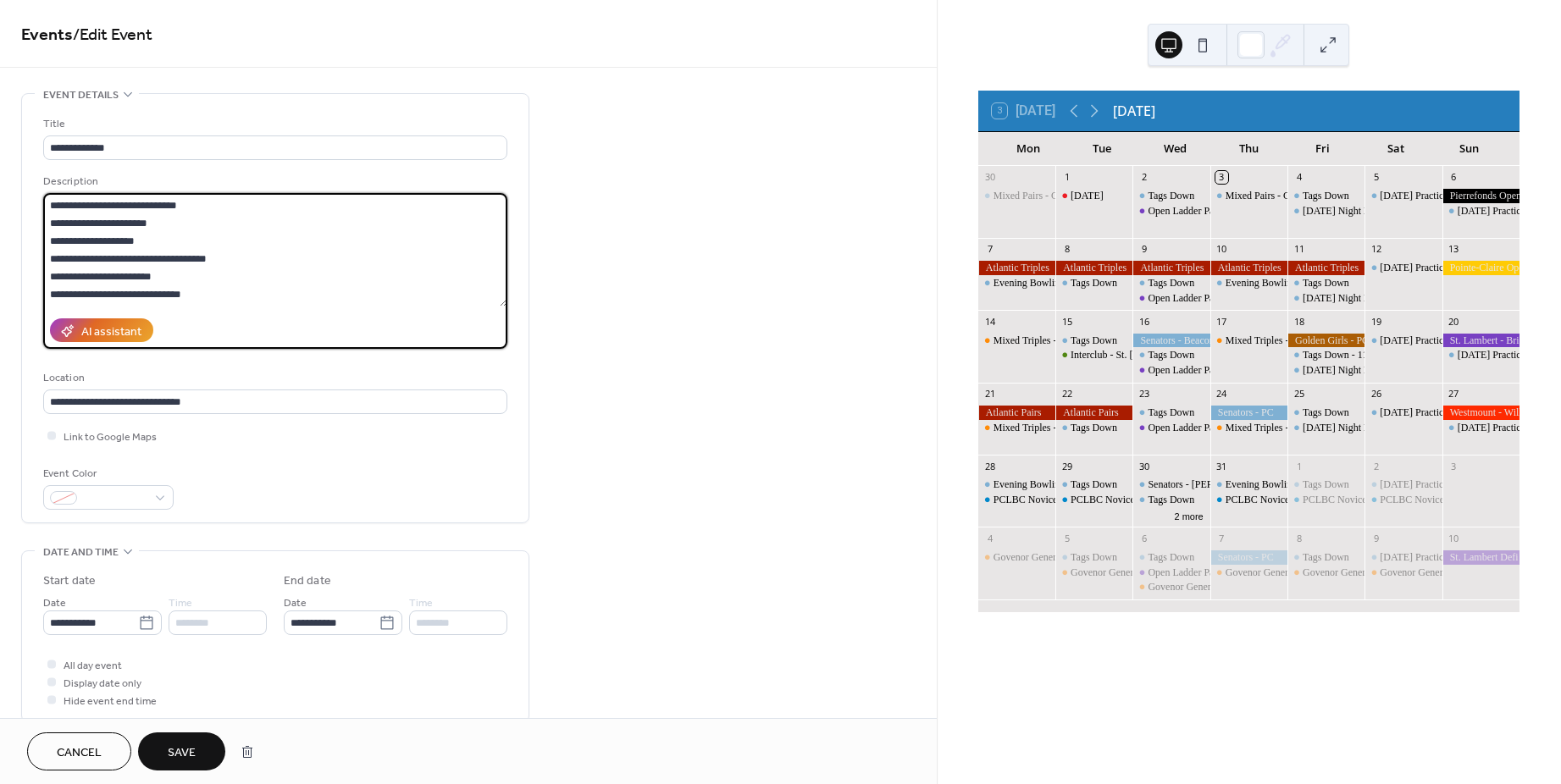 click on "**********" at bounding box center (275, 250) 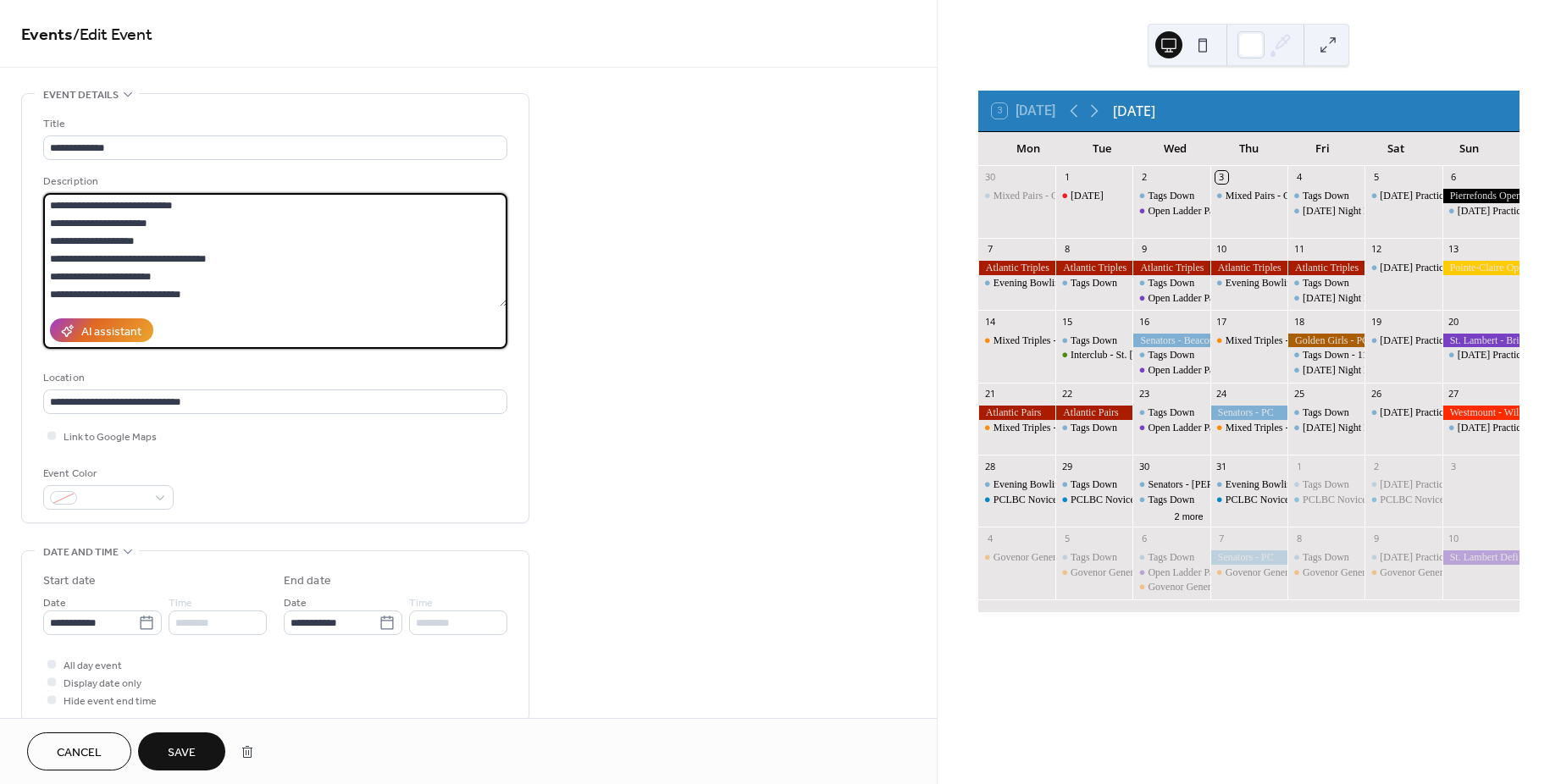 click on "**********" at bounding box center [275, 250] 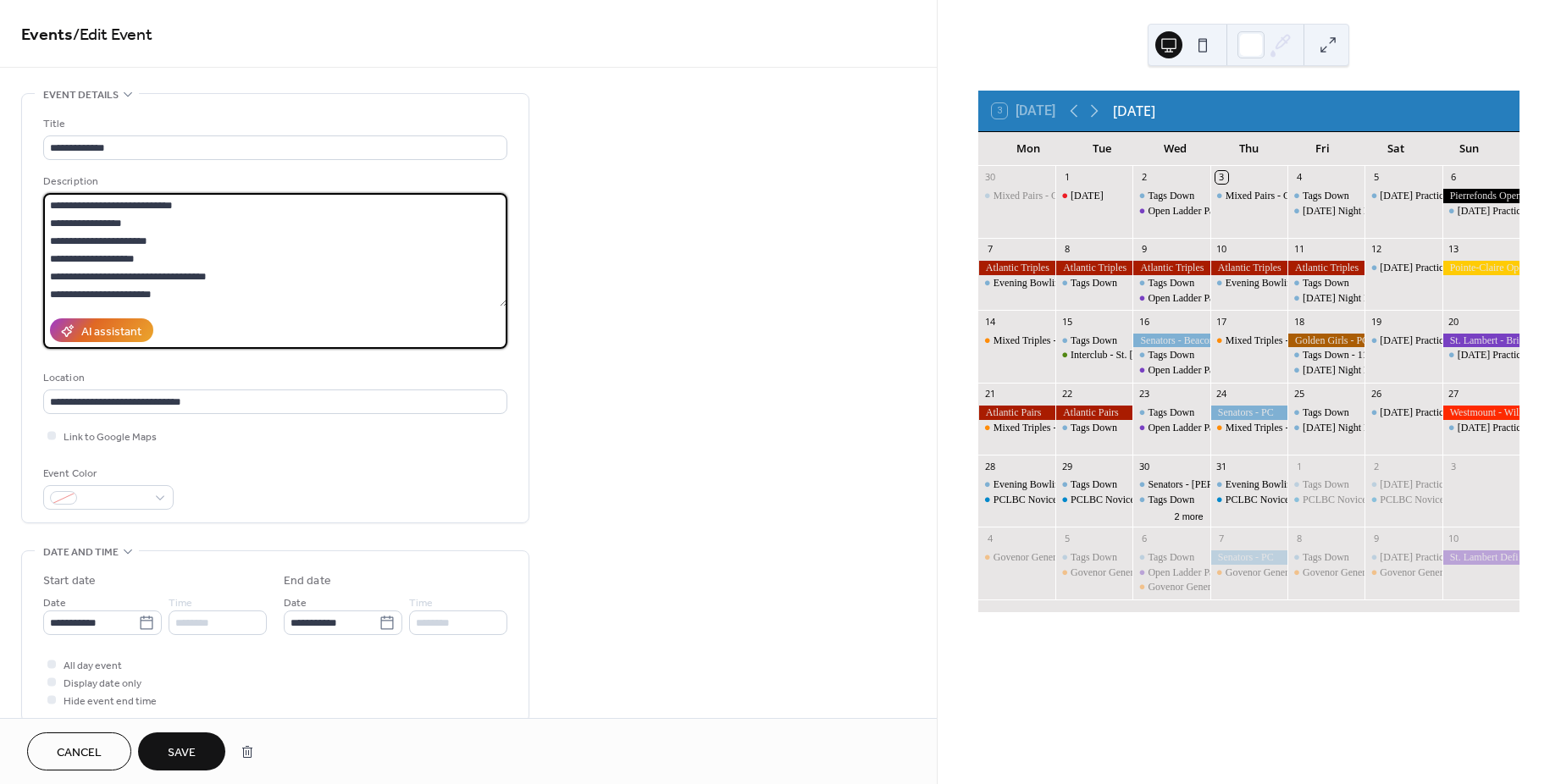 type on "**********" 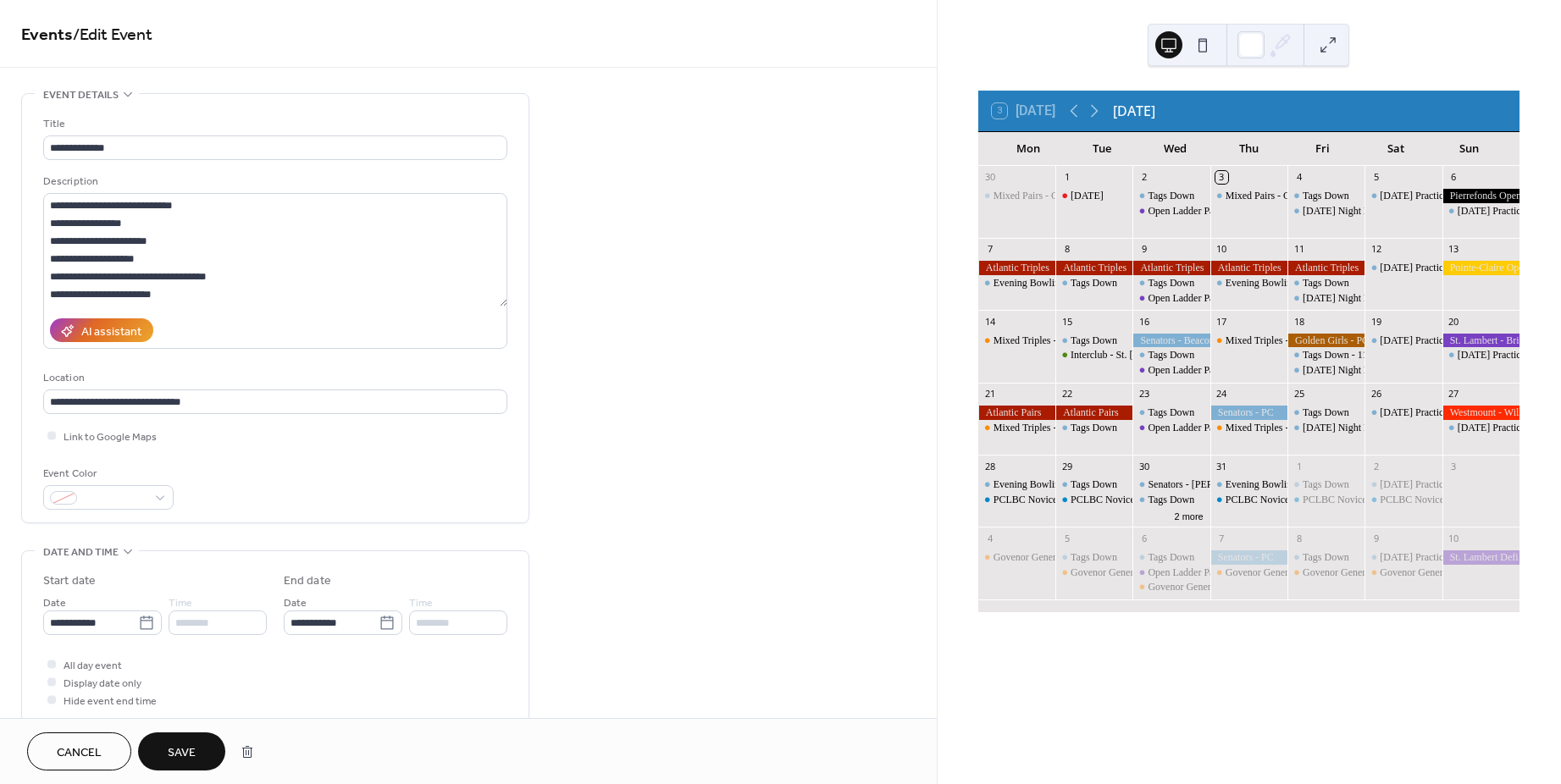 click on "Save" at bounding box center (181, 753) 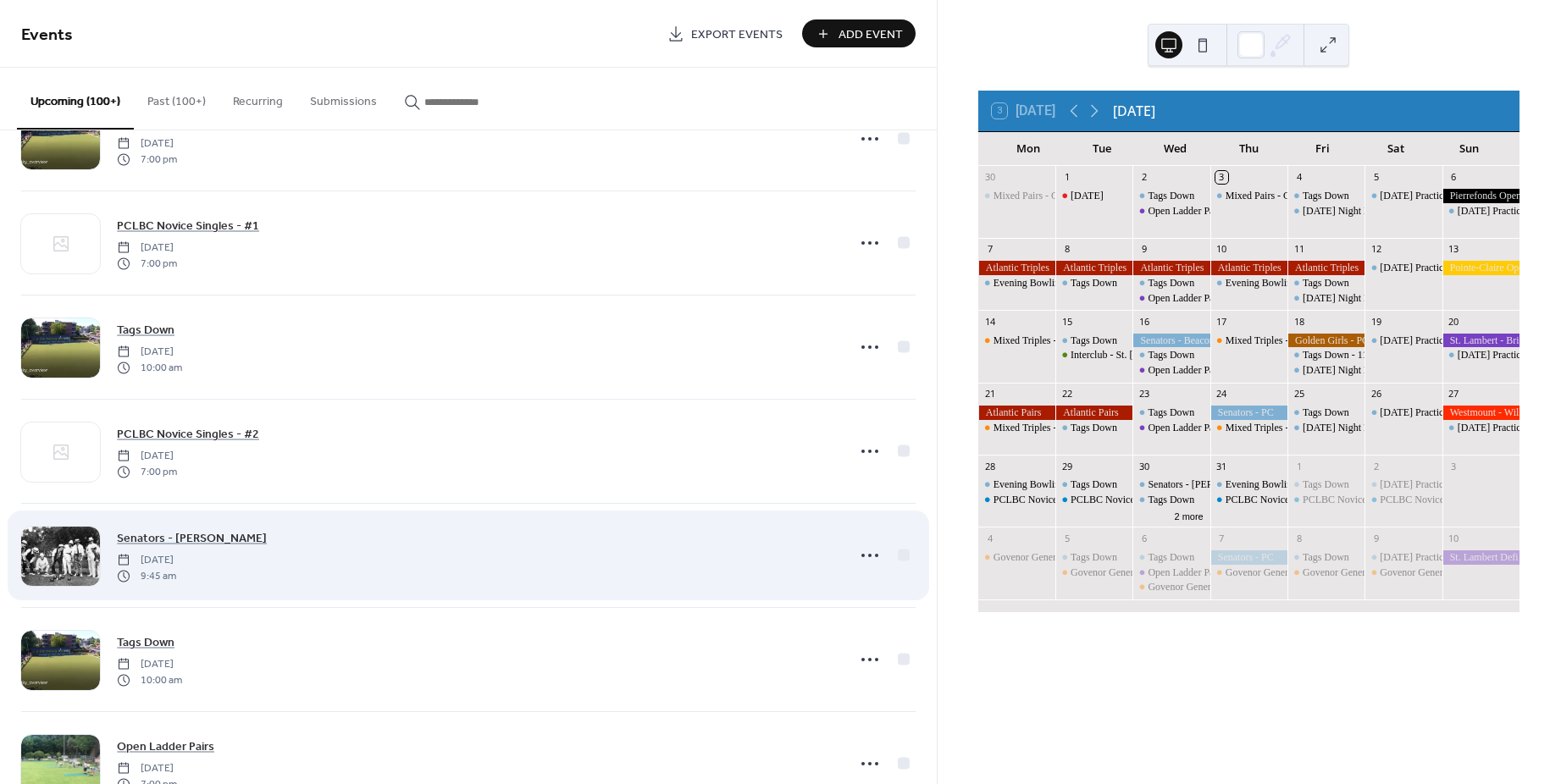 scroll, scrollTop: 4995, scrollLeft: 0, axis: vertical 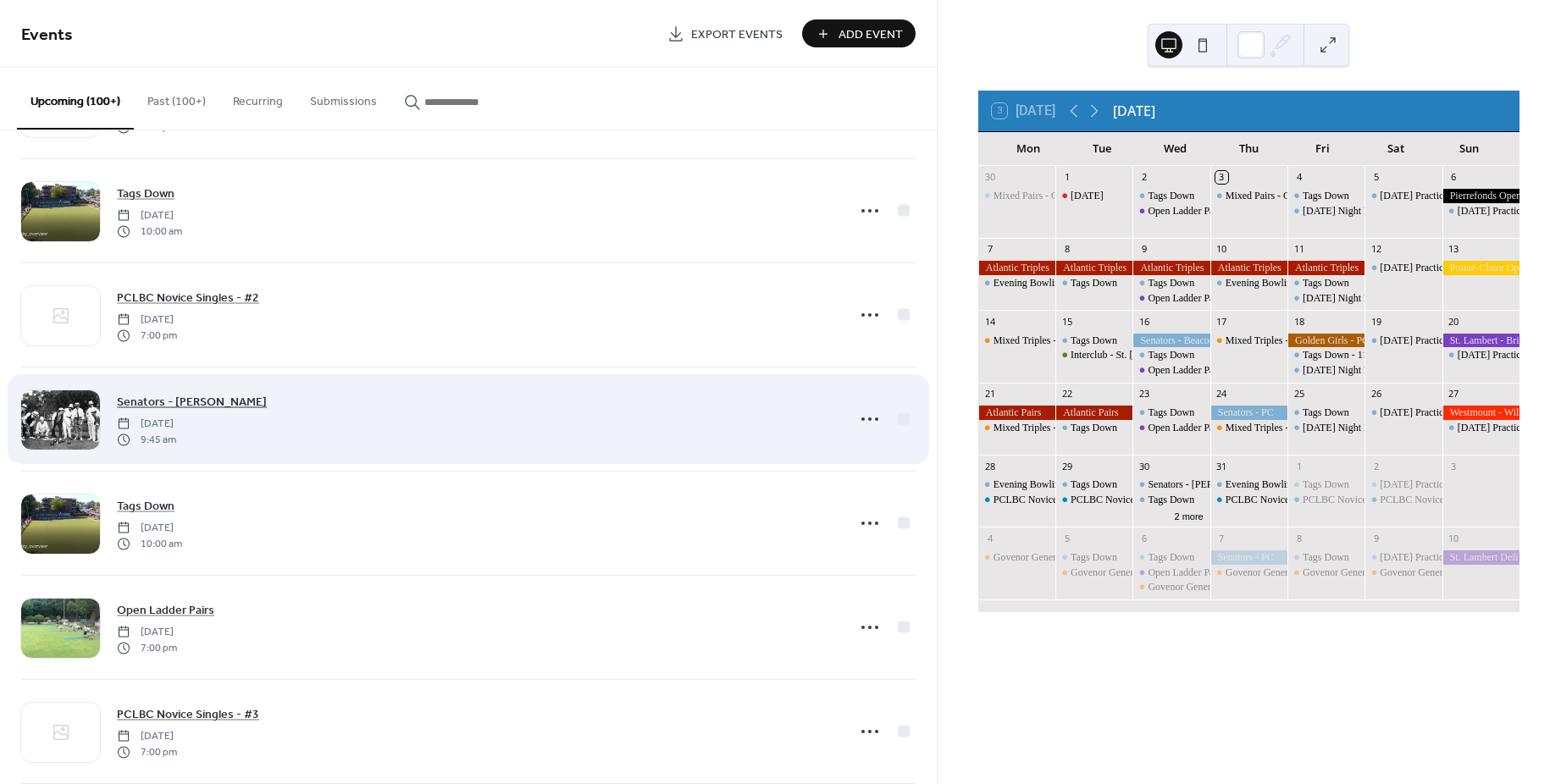 click on "Senators - [PERSON_NAME]" at bounding box center [191, 402] 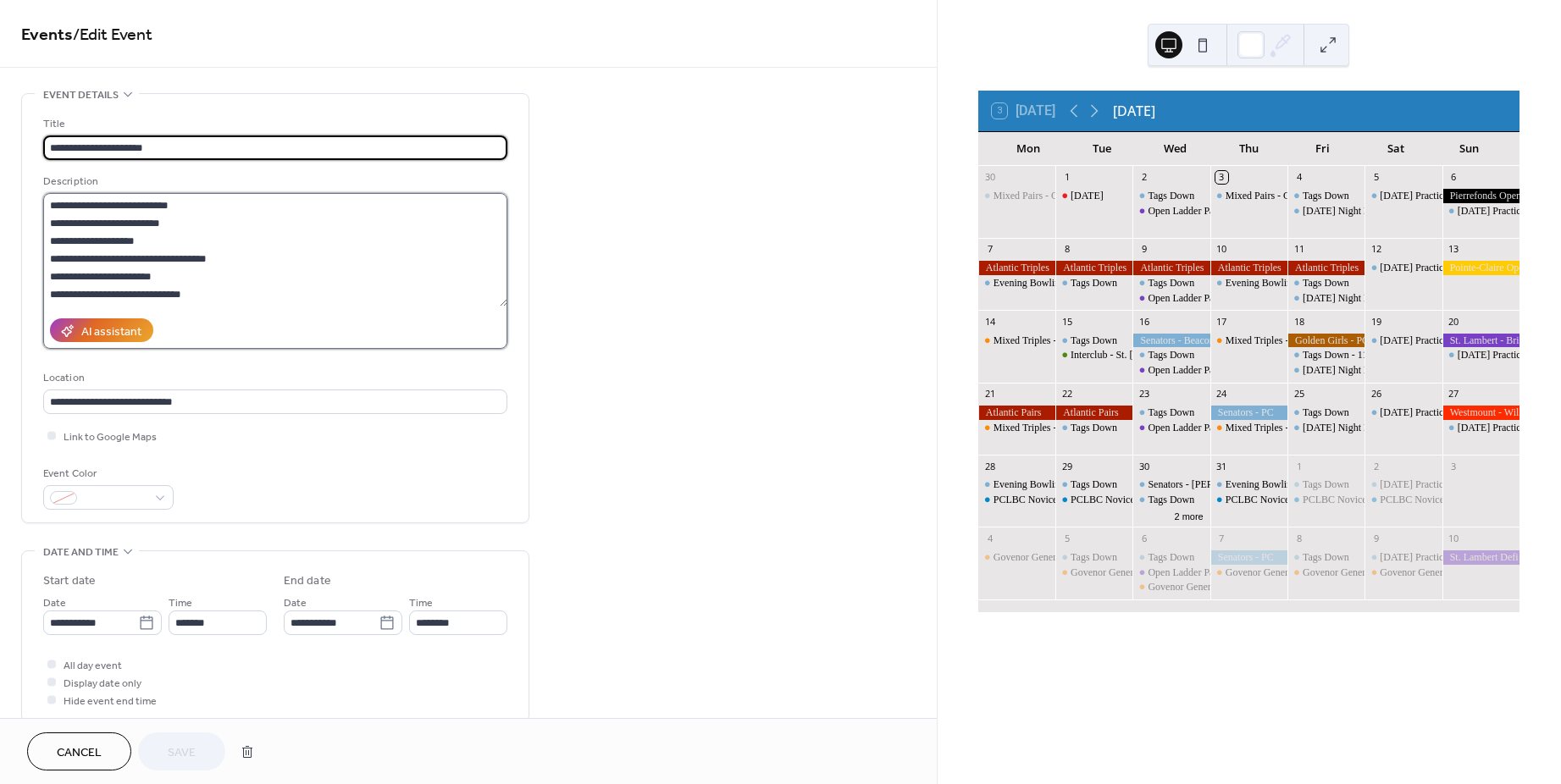 click on "**********" at bounding box center (275, 250) 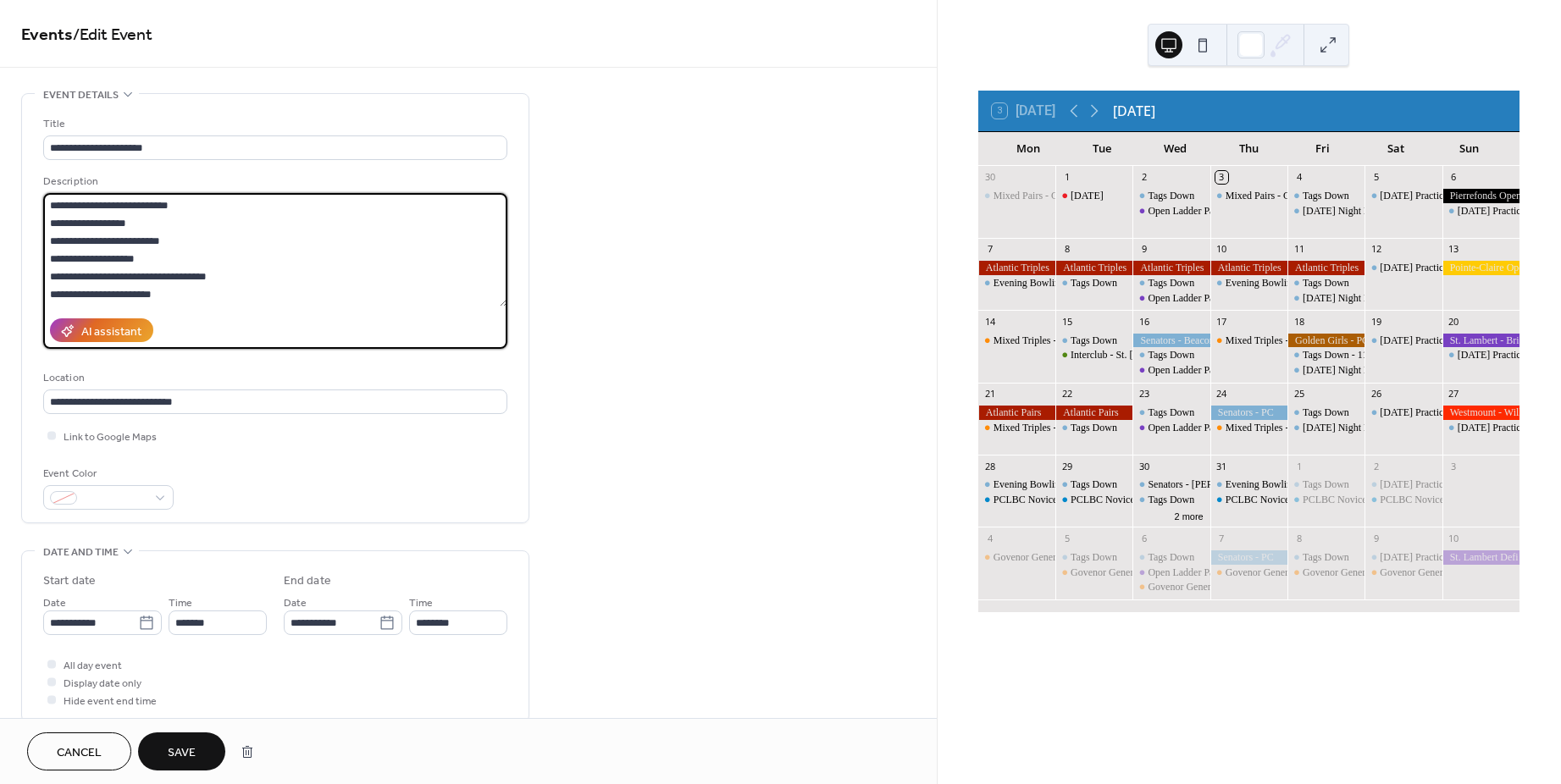 type on "**********" 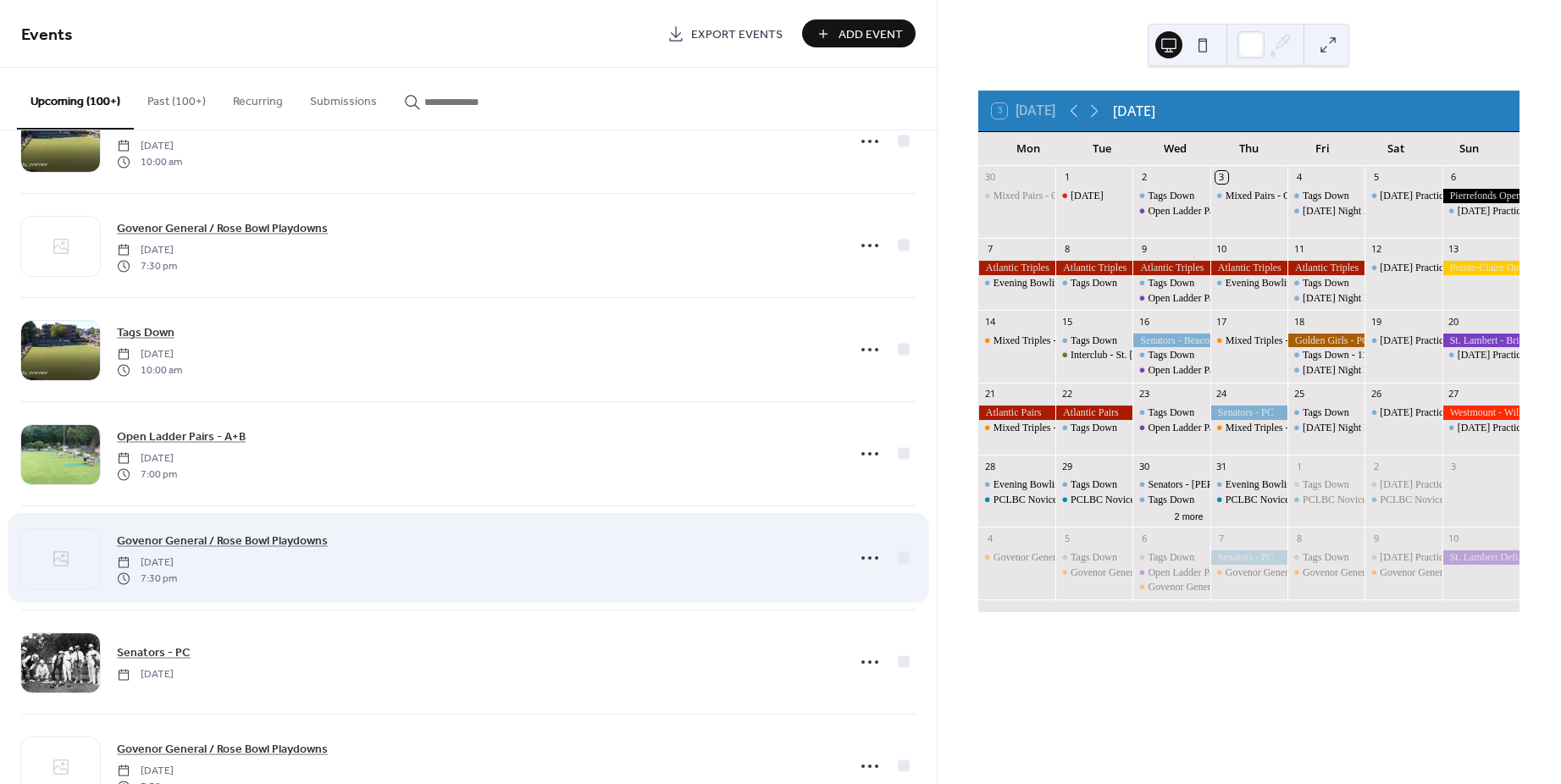 scroll, scrollTop: 6519, scrollLeft: 0, axis: vertical 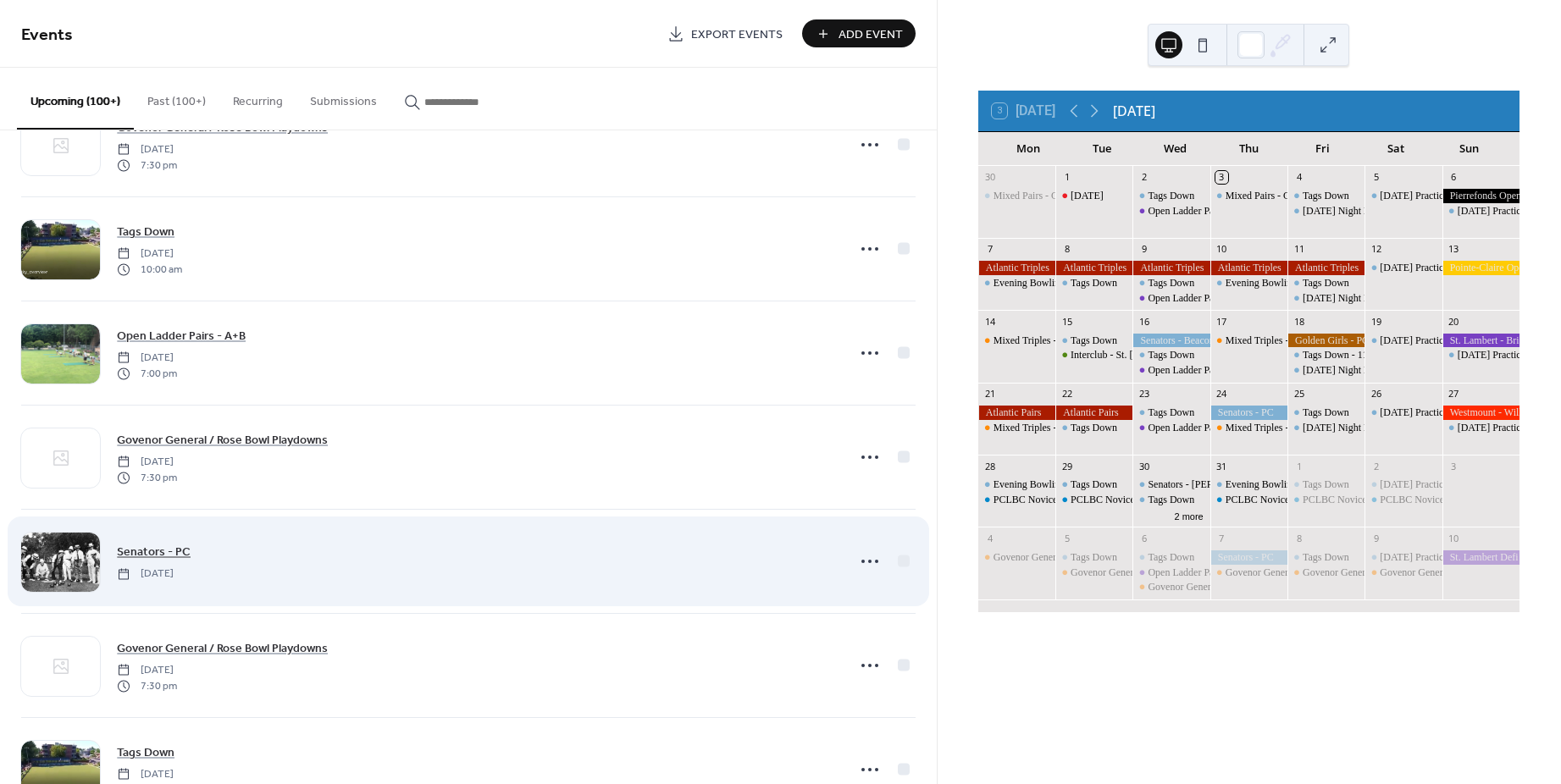 click on "Senators - PC" at bounding box center [153, 552] 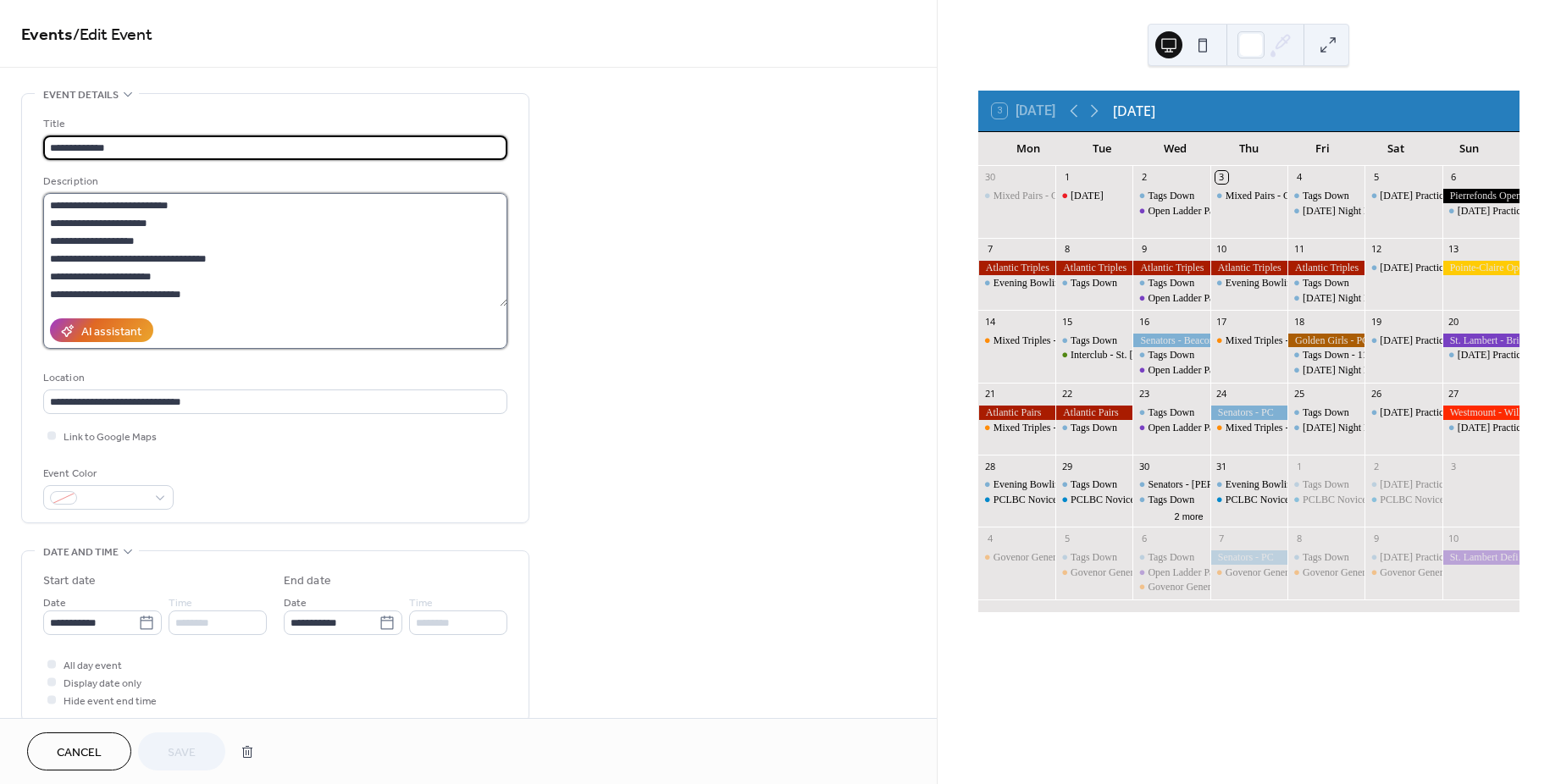 click on "**********" at bounding box center [275, 250] 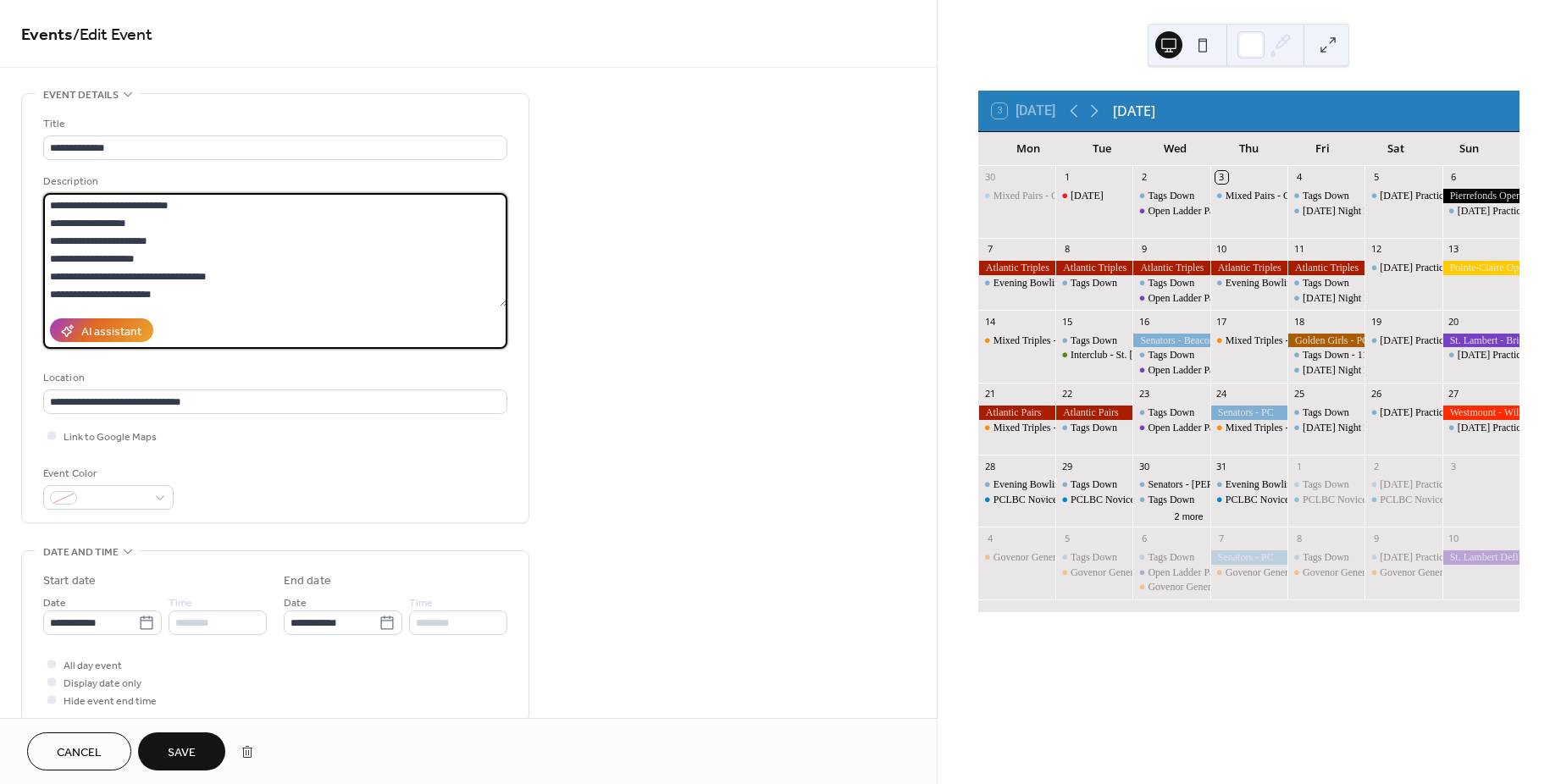 type on "**********" 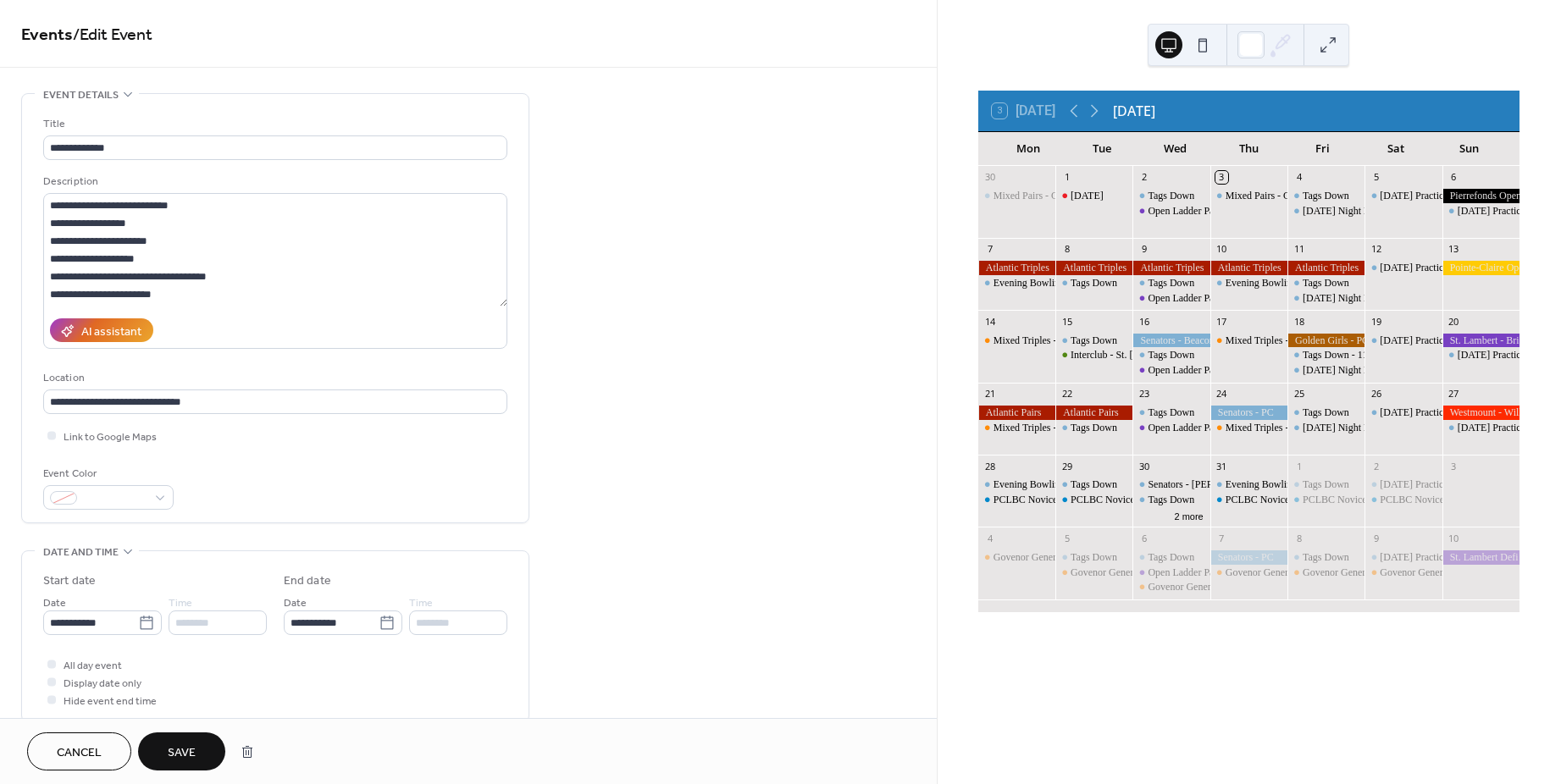 click on "Save" at bounding box center (181, 753) 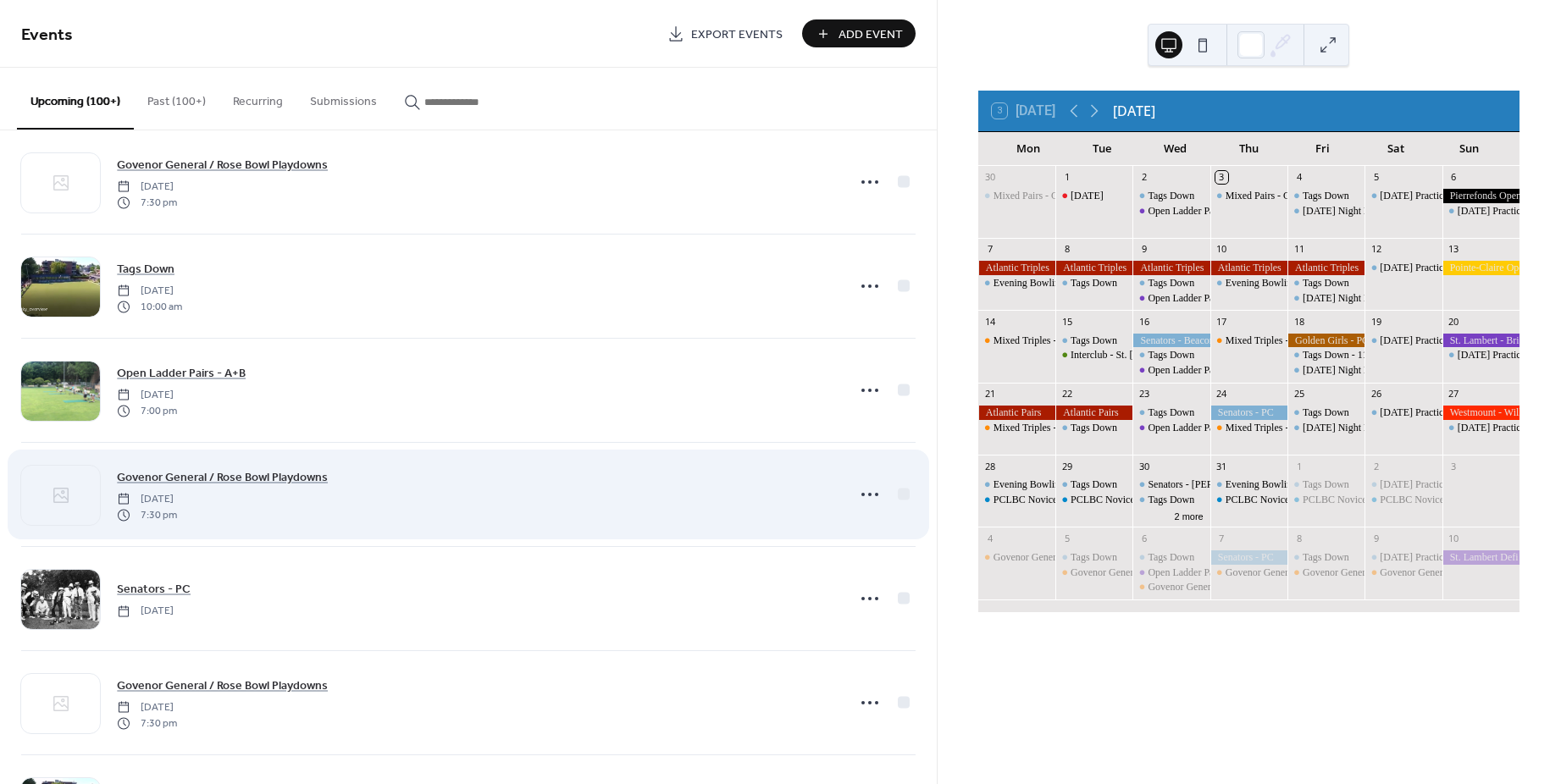 scroll, scrollTop: 6519, scrollLeft: 0, axis: vertical 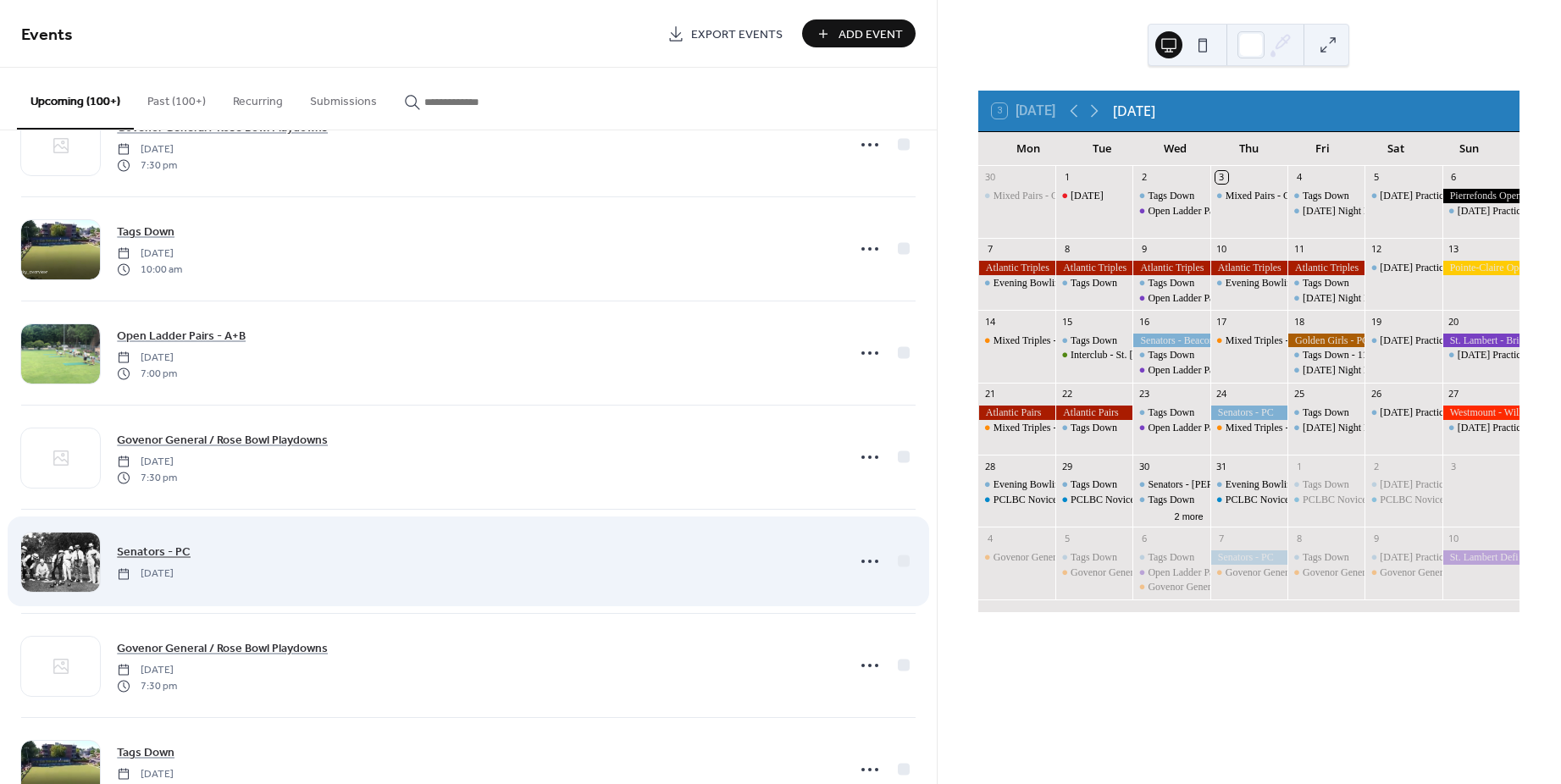 click on "Senators - PC" at bounding box center [153, 552] 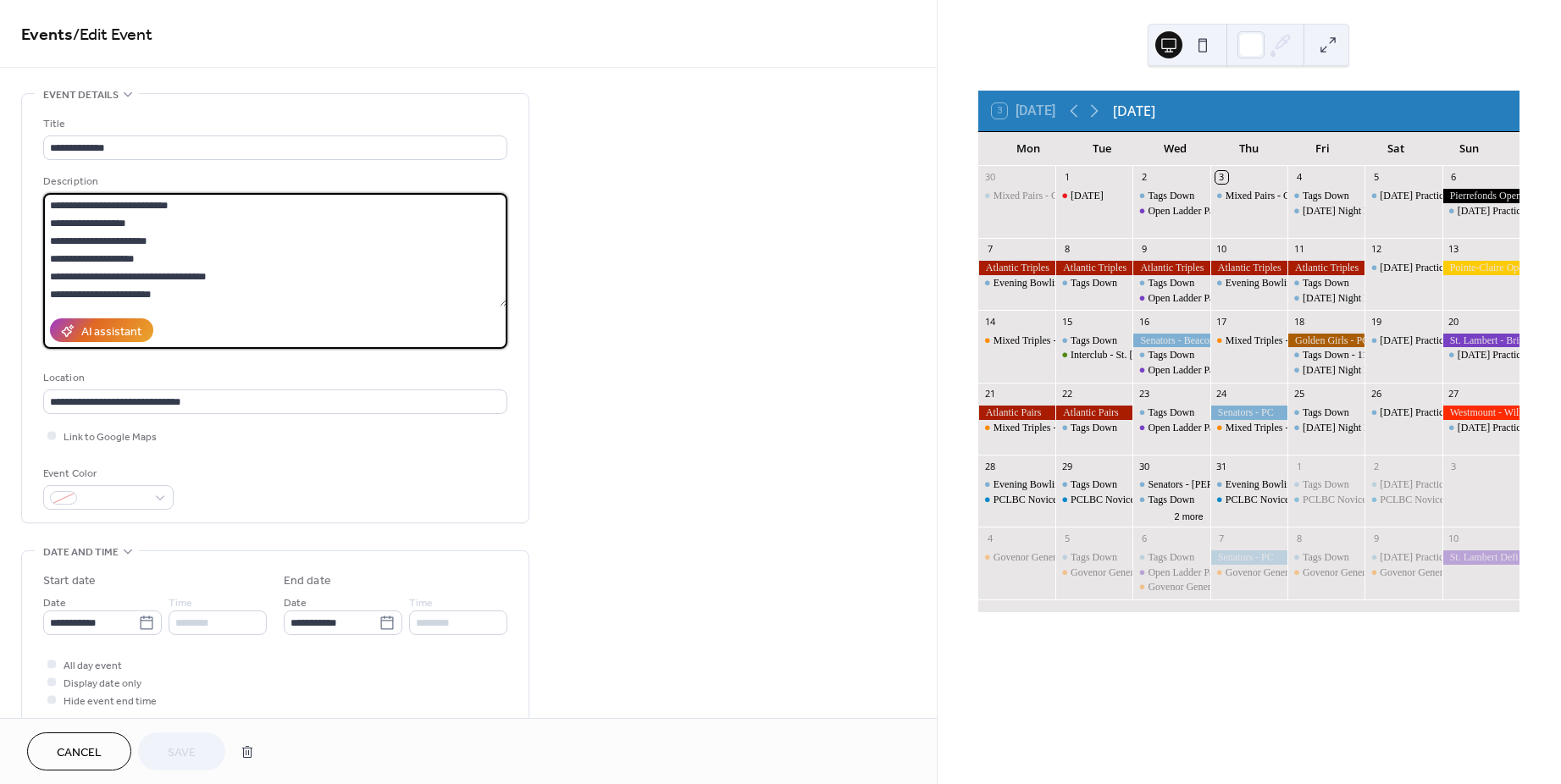 drag, startPoint x: 185, startPoint y: 202, endPoint x: 268, endPoint y: 229, distance: 87.28115 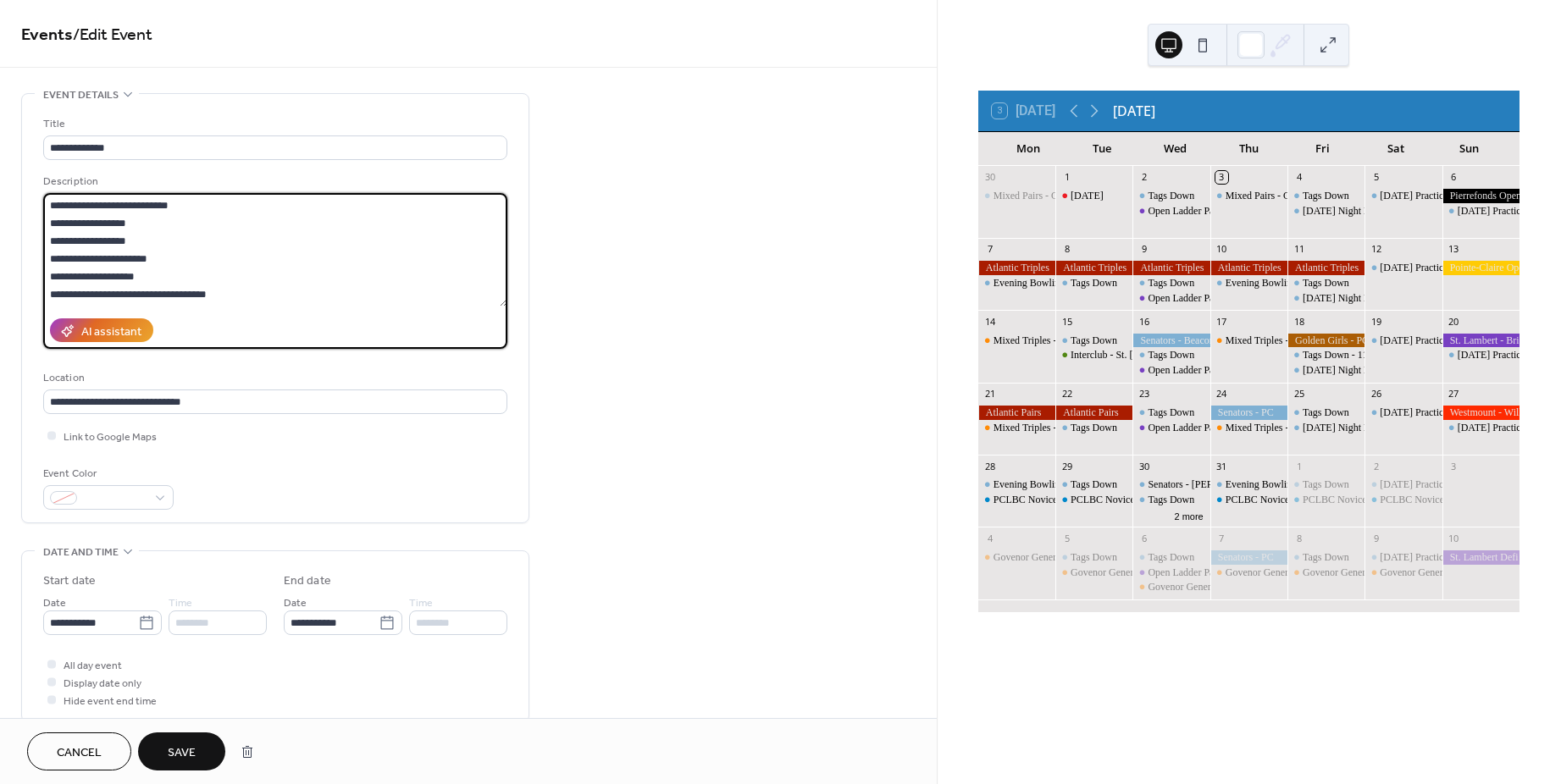 drag, startPoint x: 136, startPoint y: 240, endPoint x: 33, endPoint y: 242, distance: 103.019416 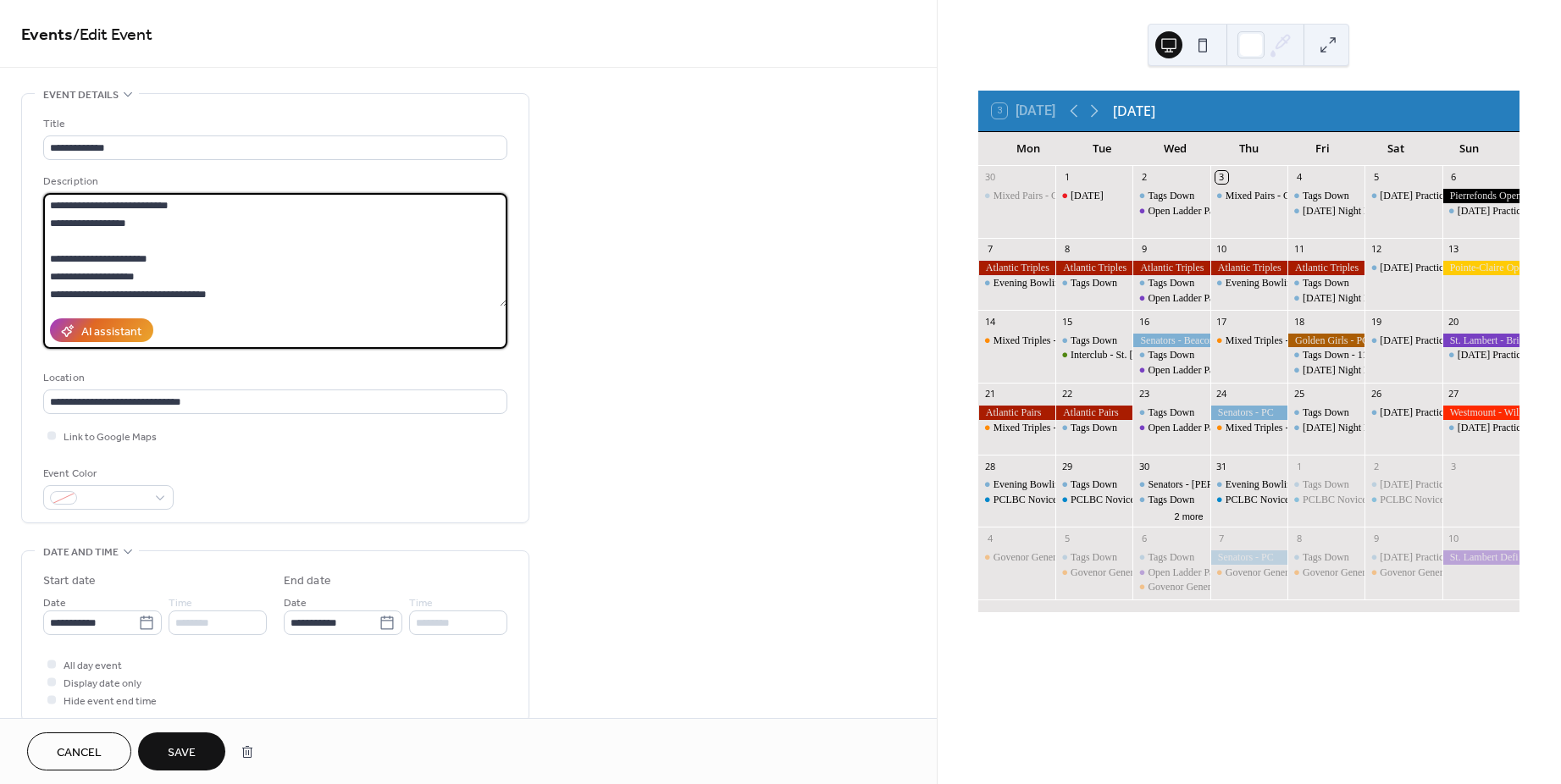 type on "**********" 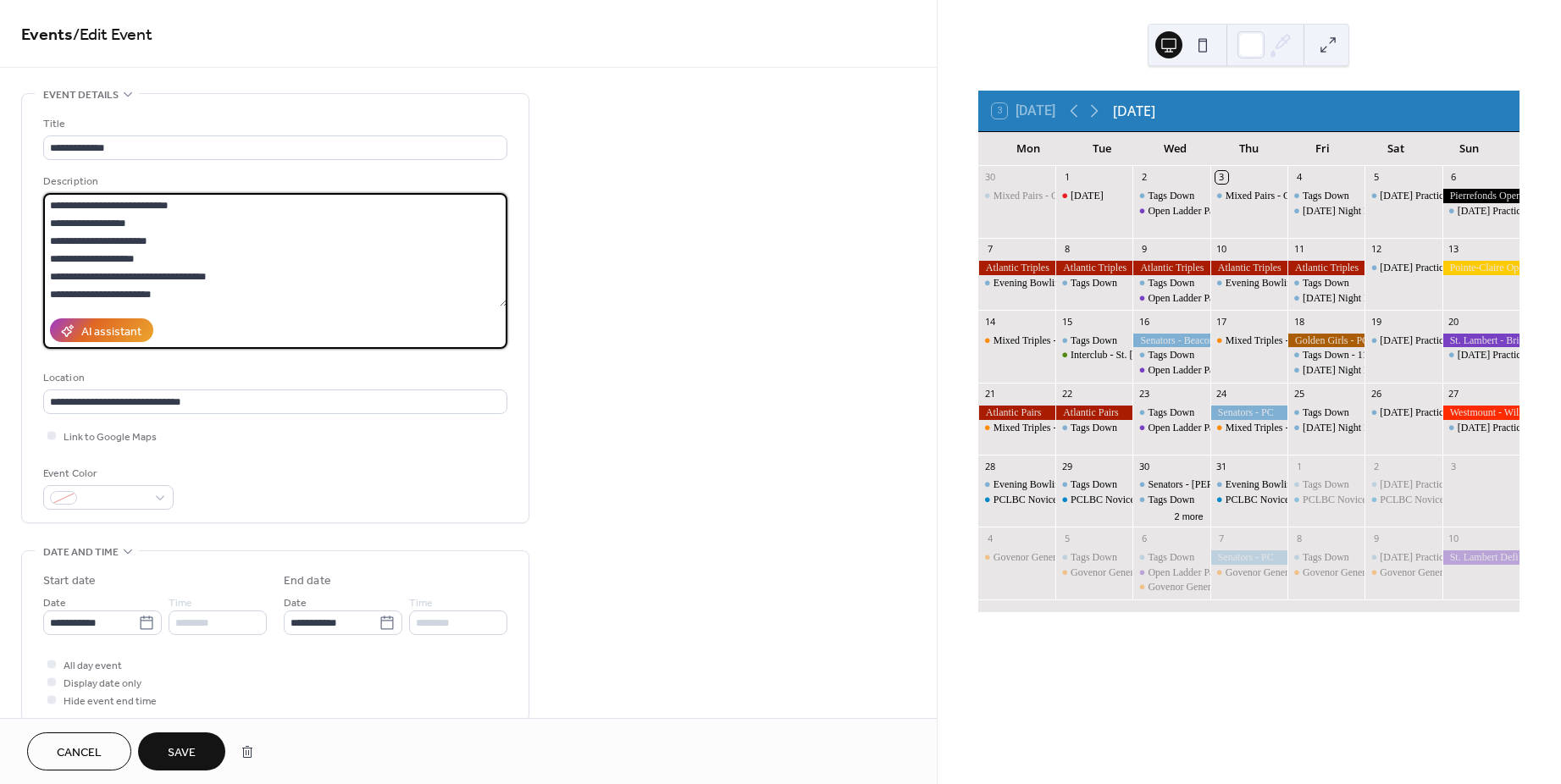 click on "Save" at bounding box center [181, 751] 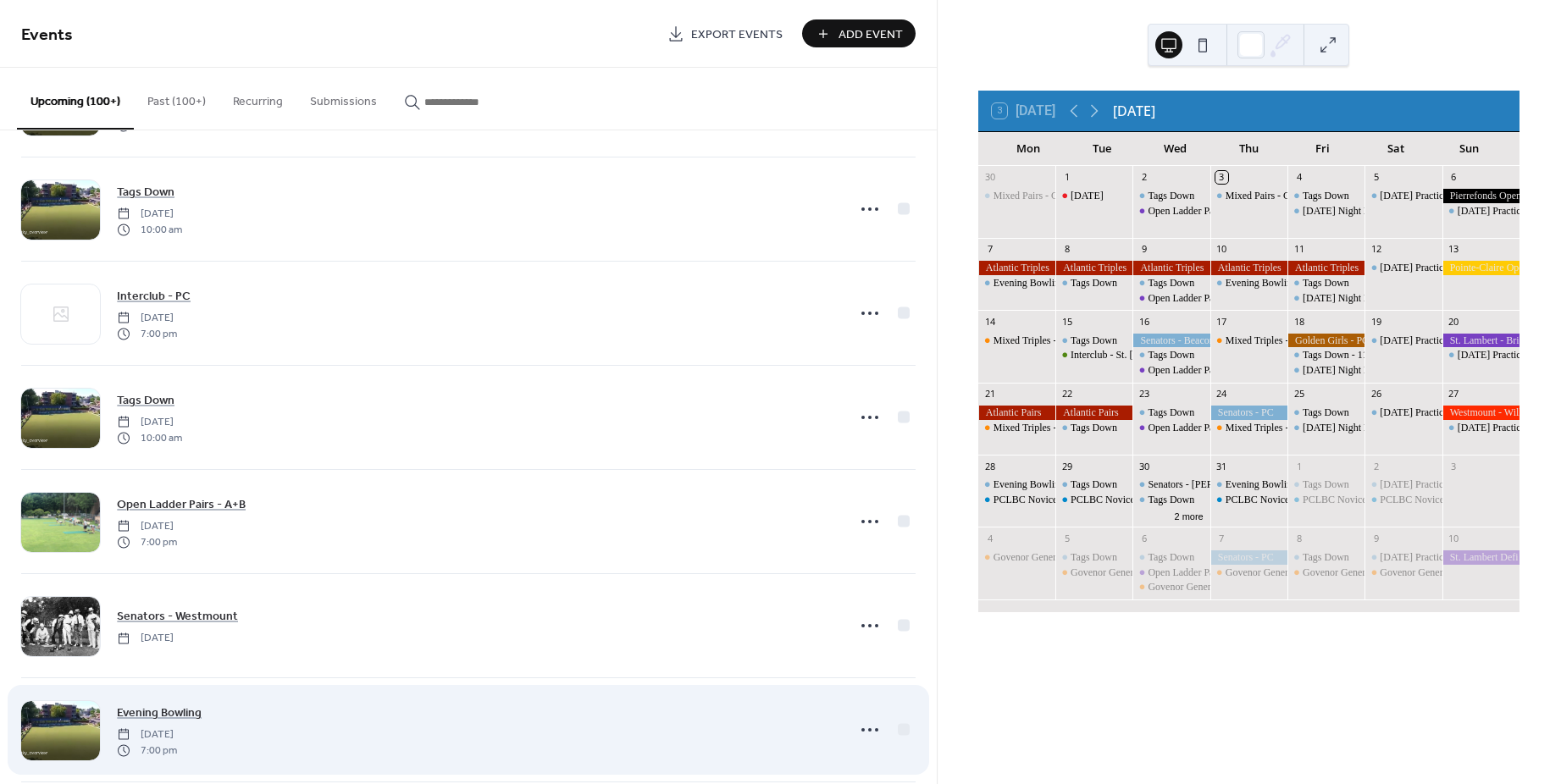 scroll, scrollTop: 7789, scrollLeft: 0, axis: vertical 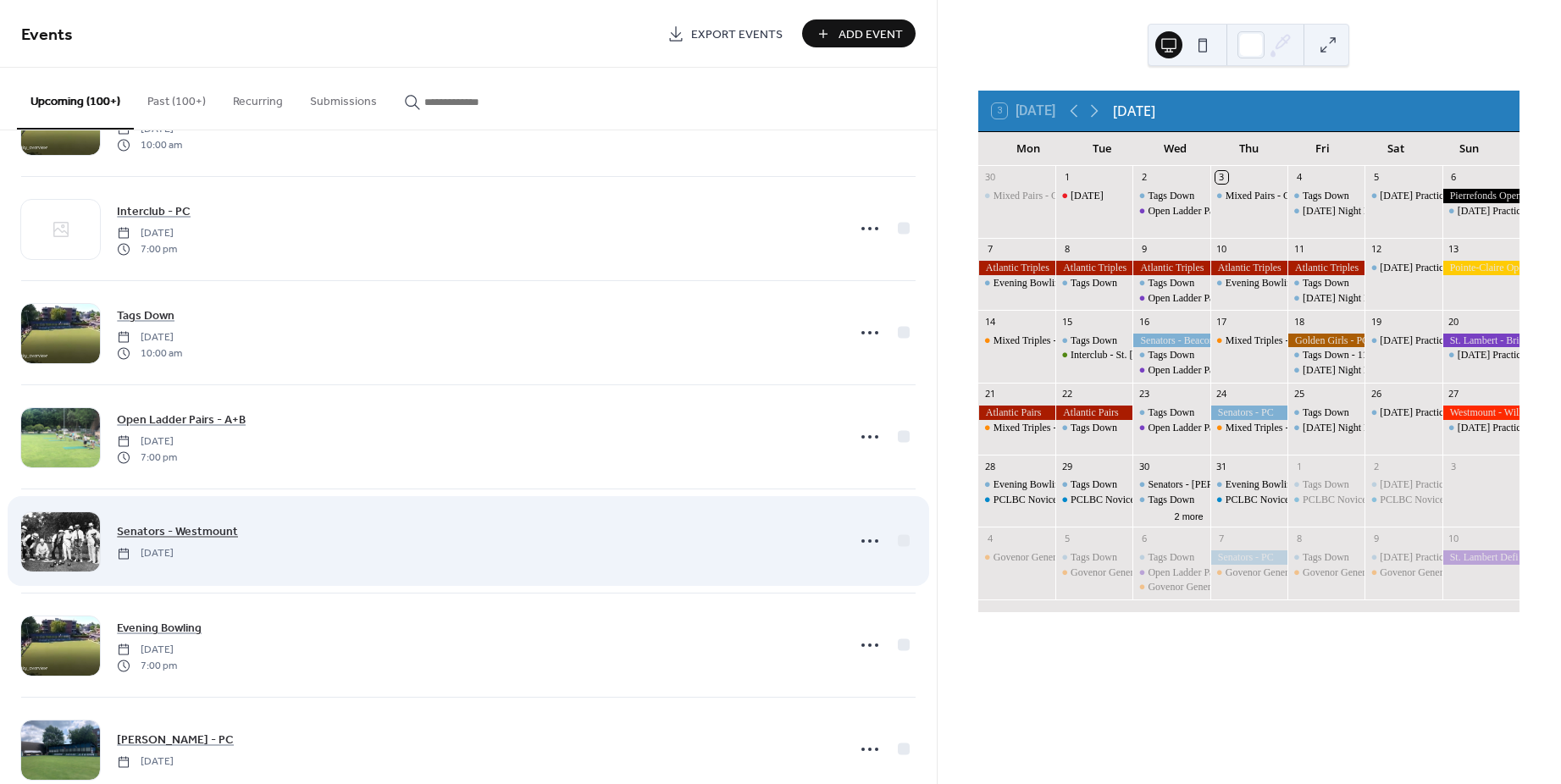 click on "Senators - Westmount" at bounding box center [177, 532] 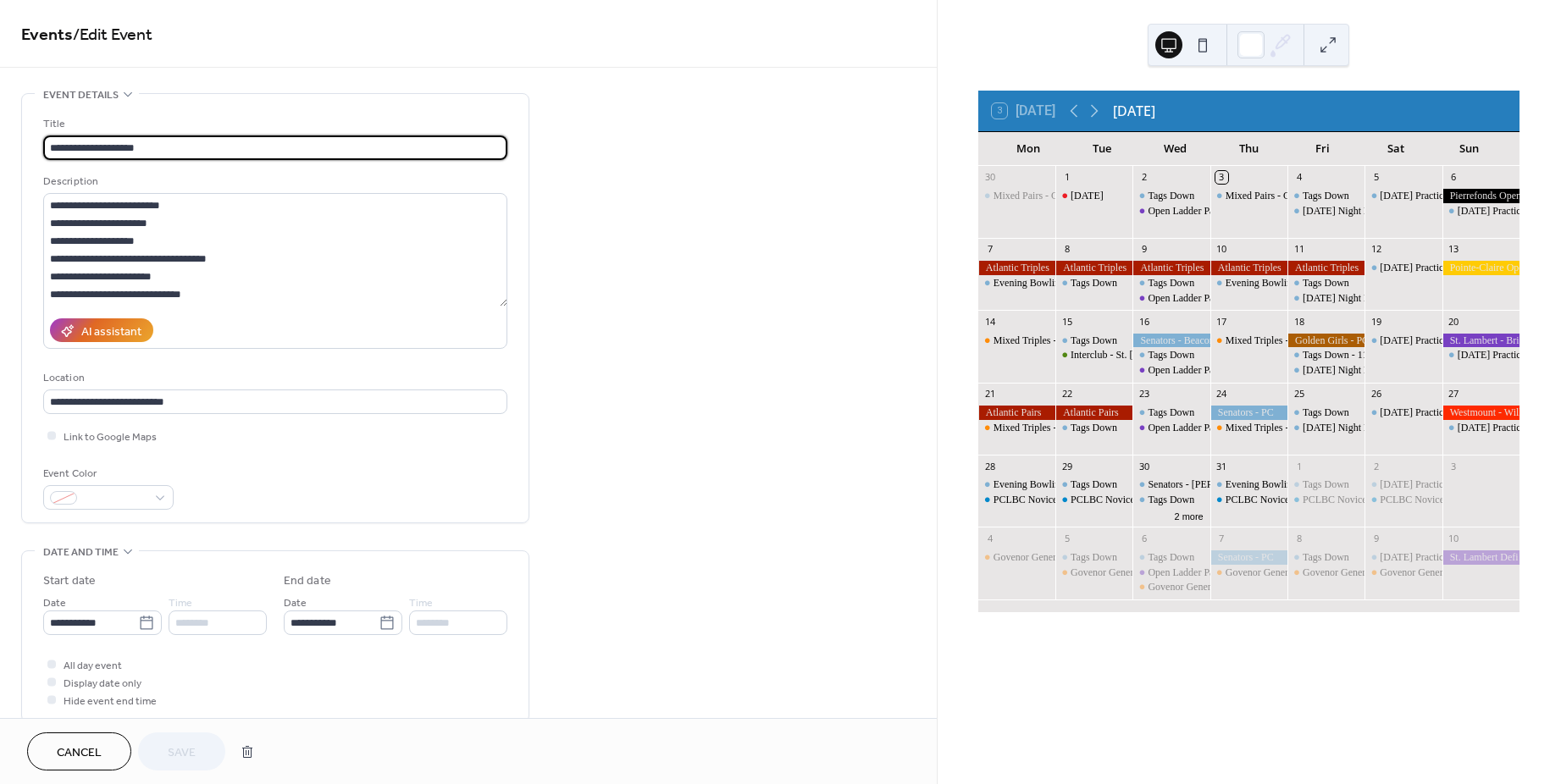 drag, startPoint x: 174, startPoint y: 151, endPoint x: -73, endPoint y: 110, distance: 250.3797 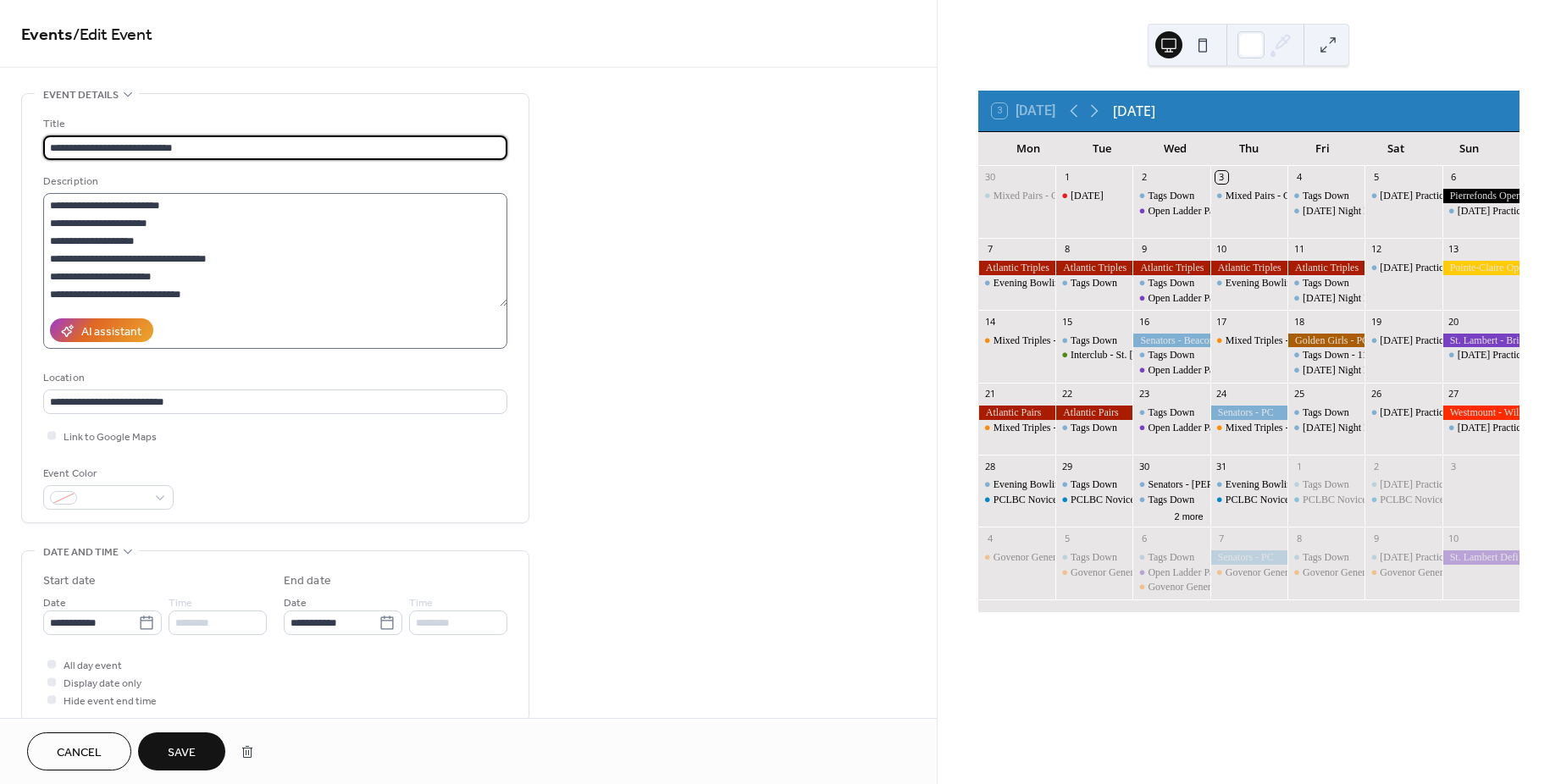 type on "**********" 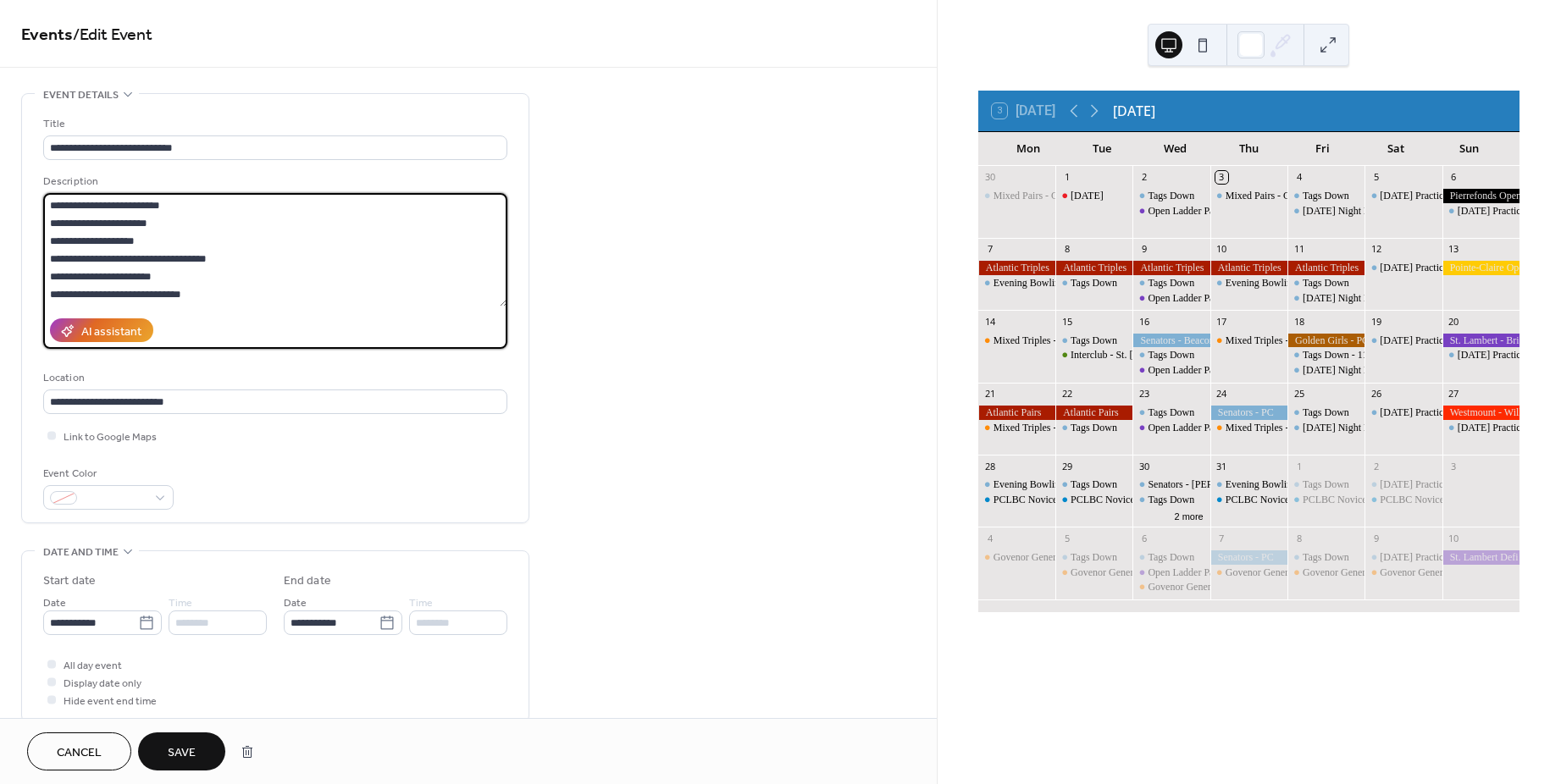 drag, startPoint x: 142, startPoint y: 200, endPoint x: 107, endPoint y: 205, distance: 35.355339 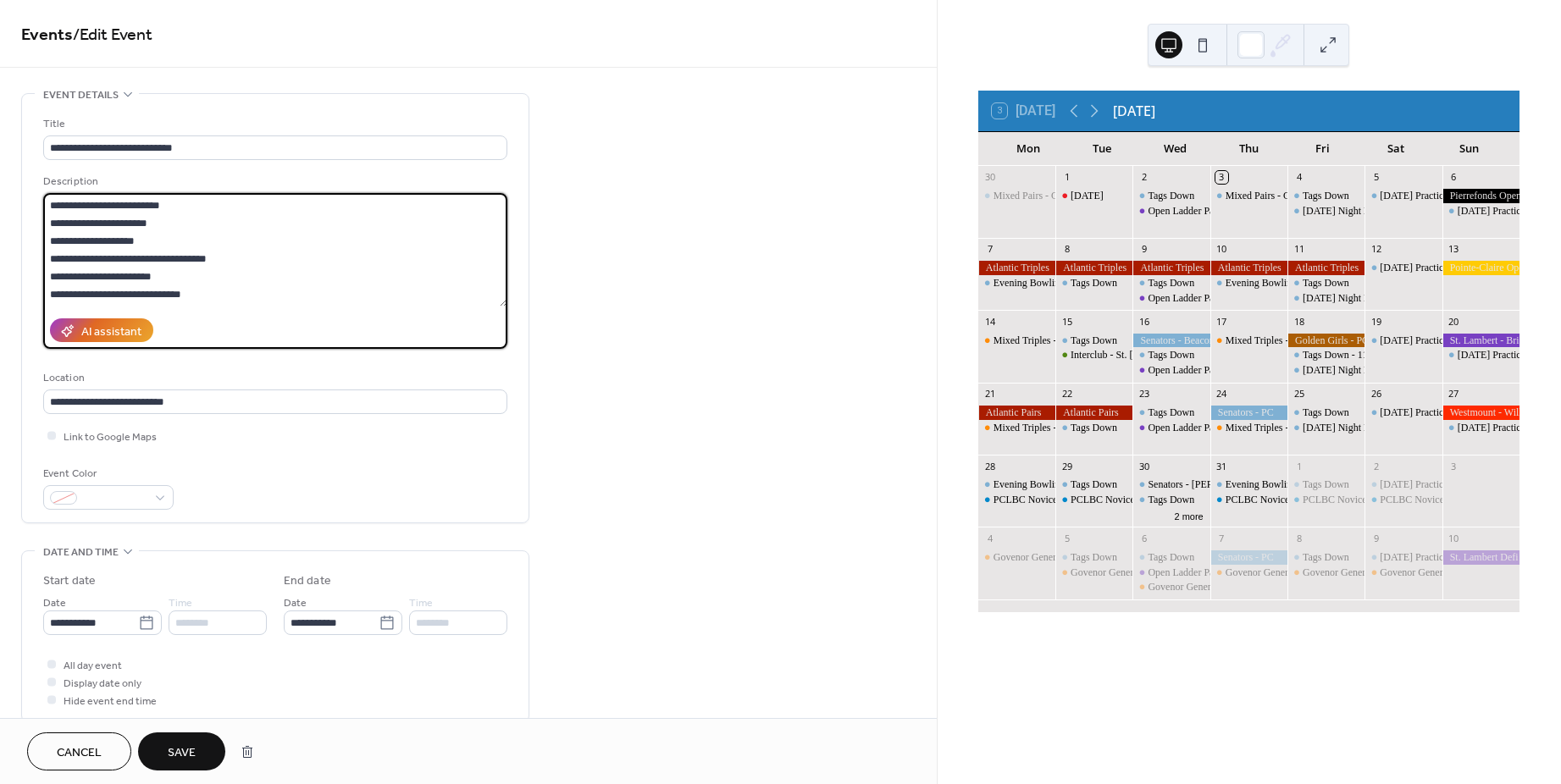 click on "**********" at bounding box center [275, 250] 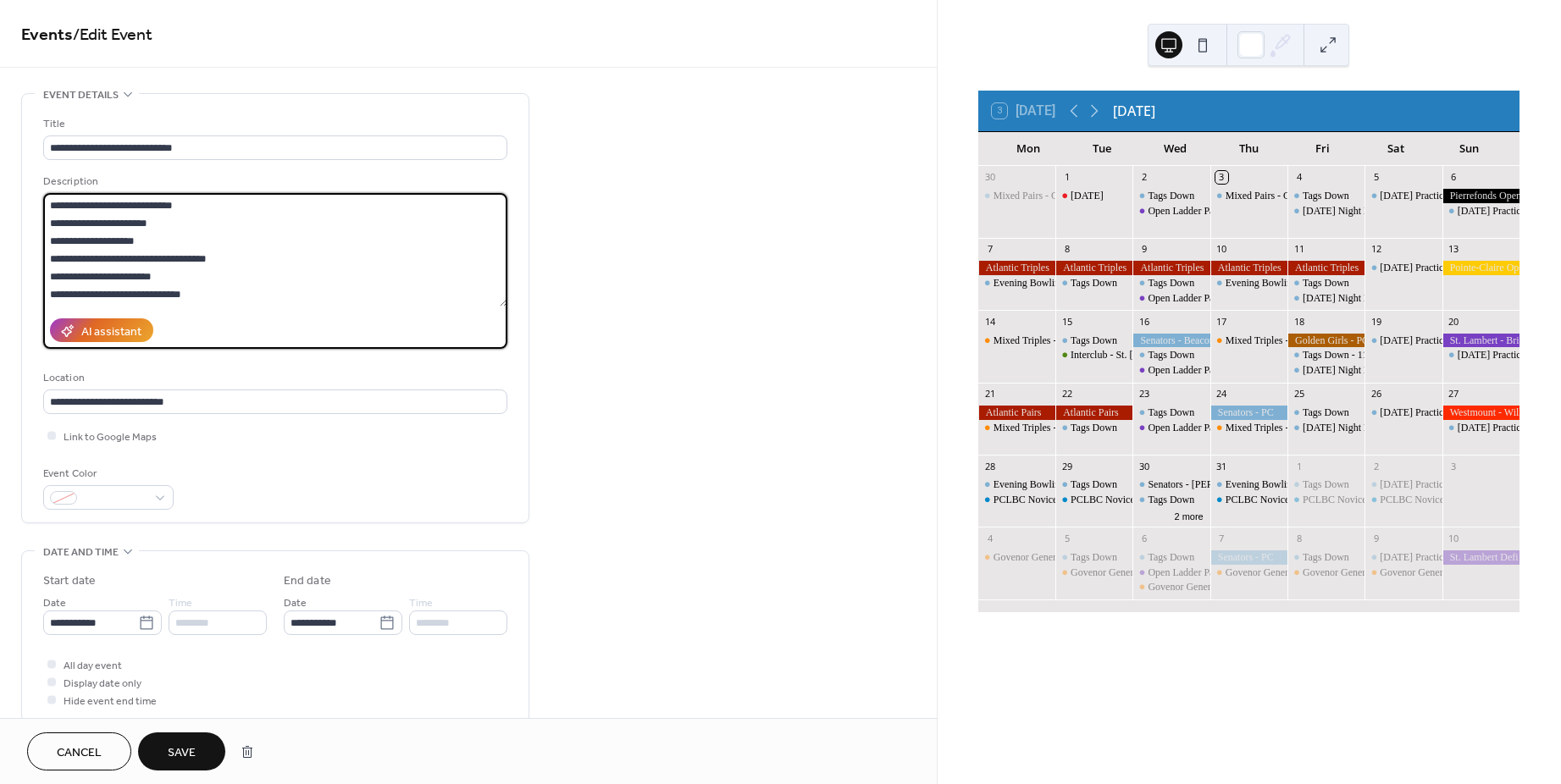 type on "**********" 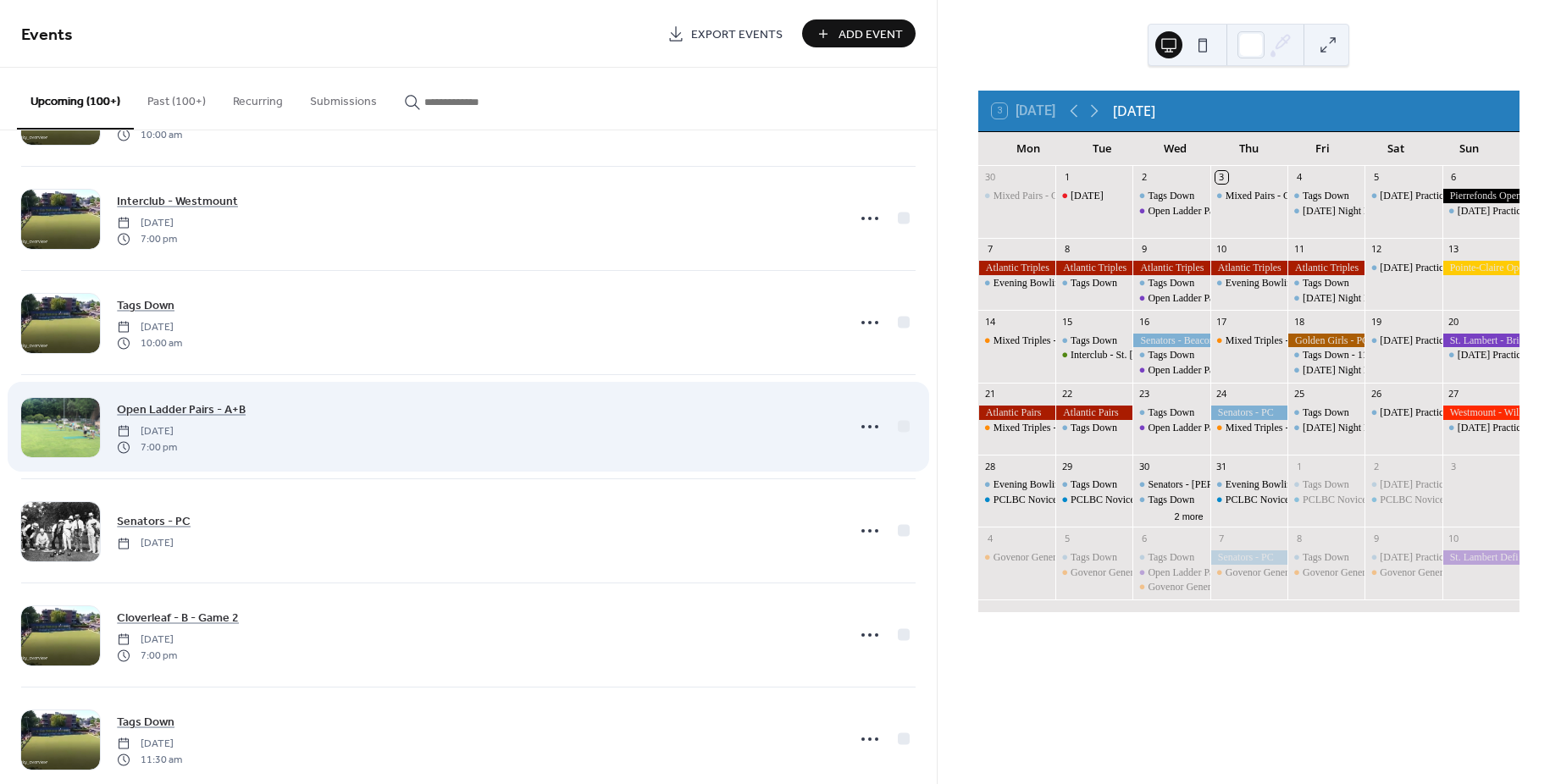 scroll, scrollTop: 9144, scrollLeft: 0, axis: vertical 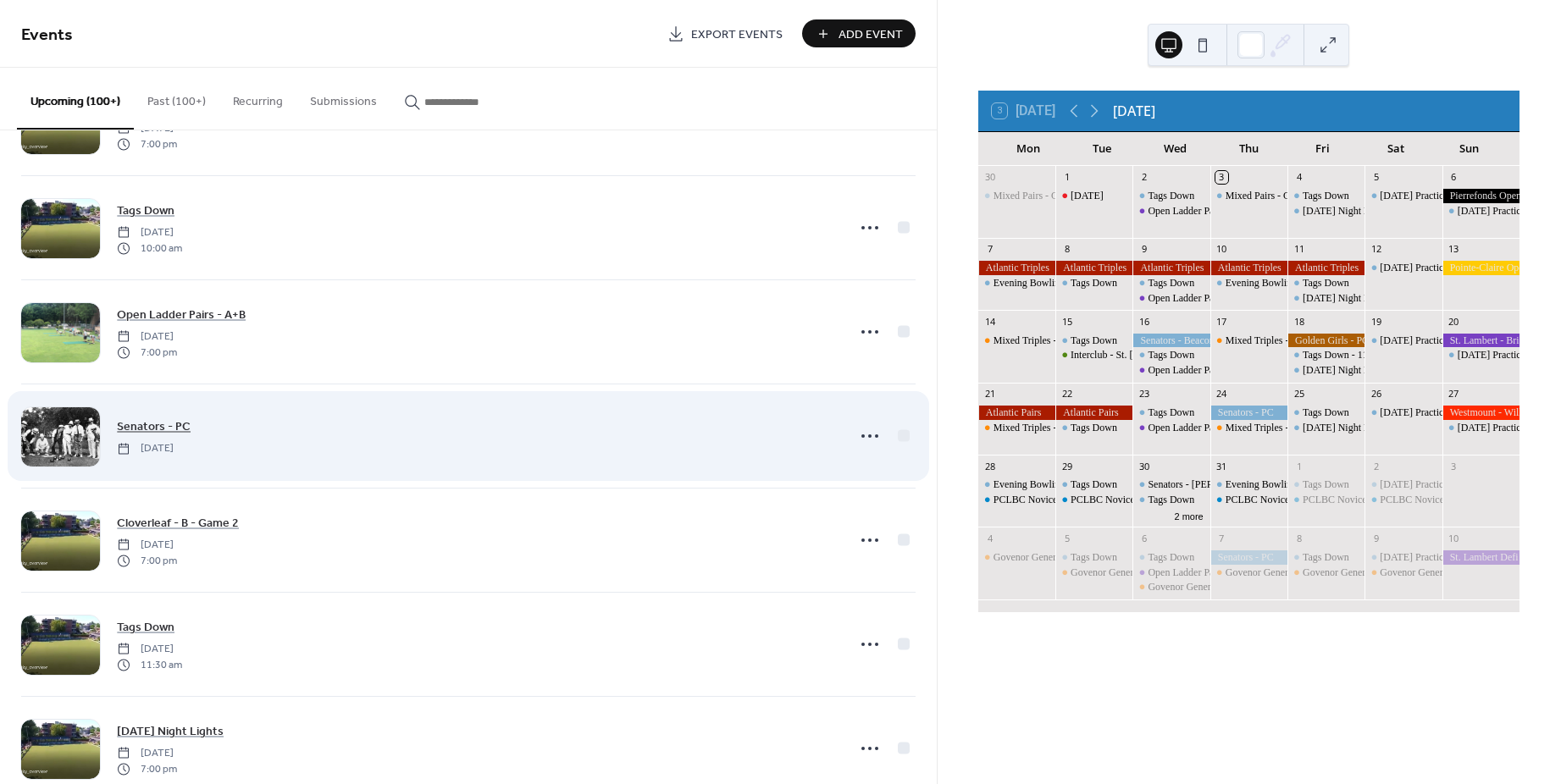 click on "Senators - PC" at bounding box center [153, 427] 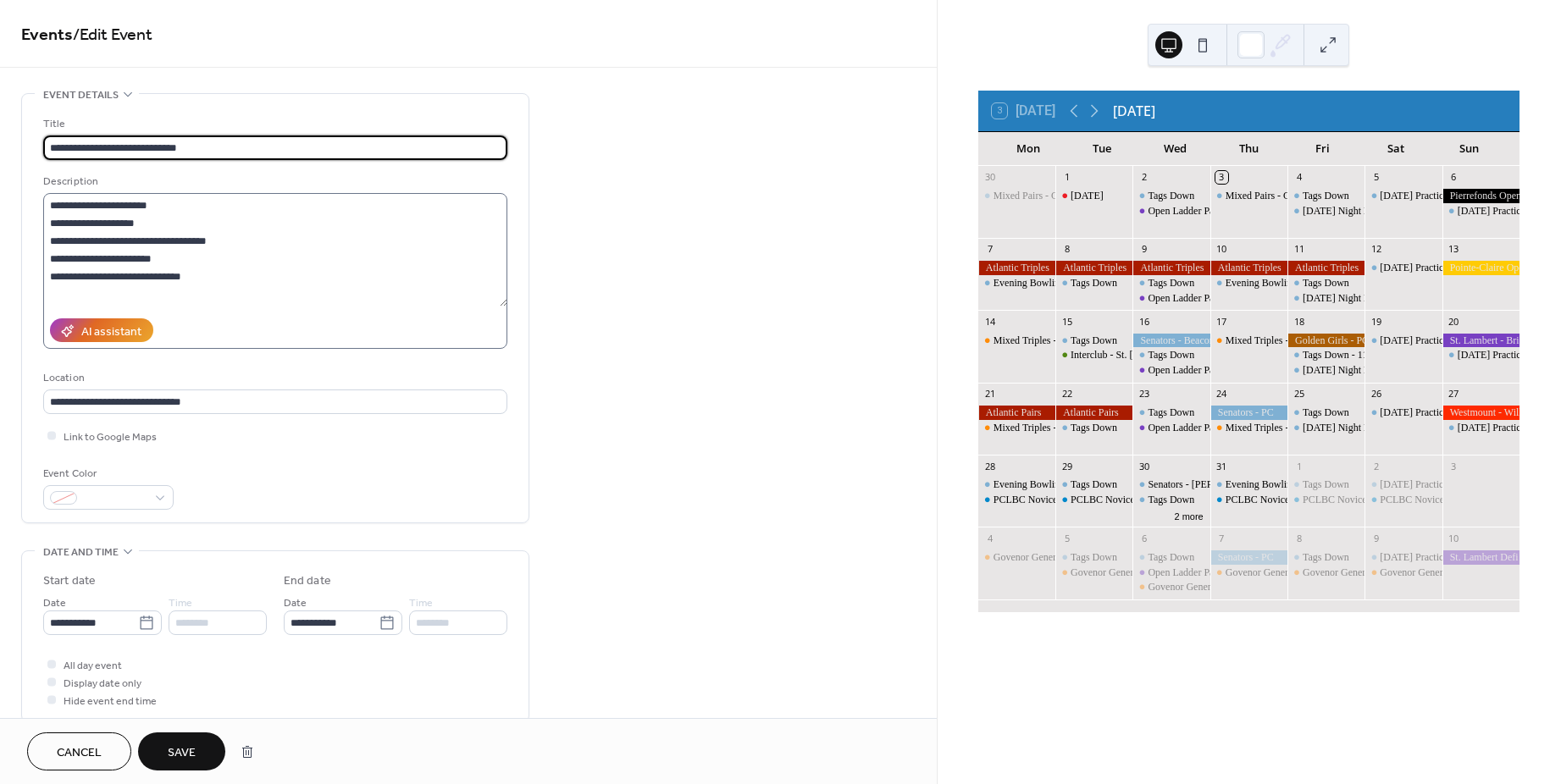 type on "**********" 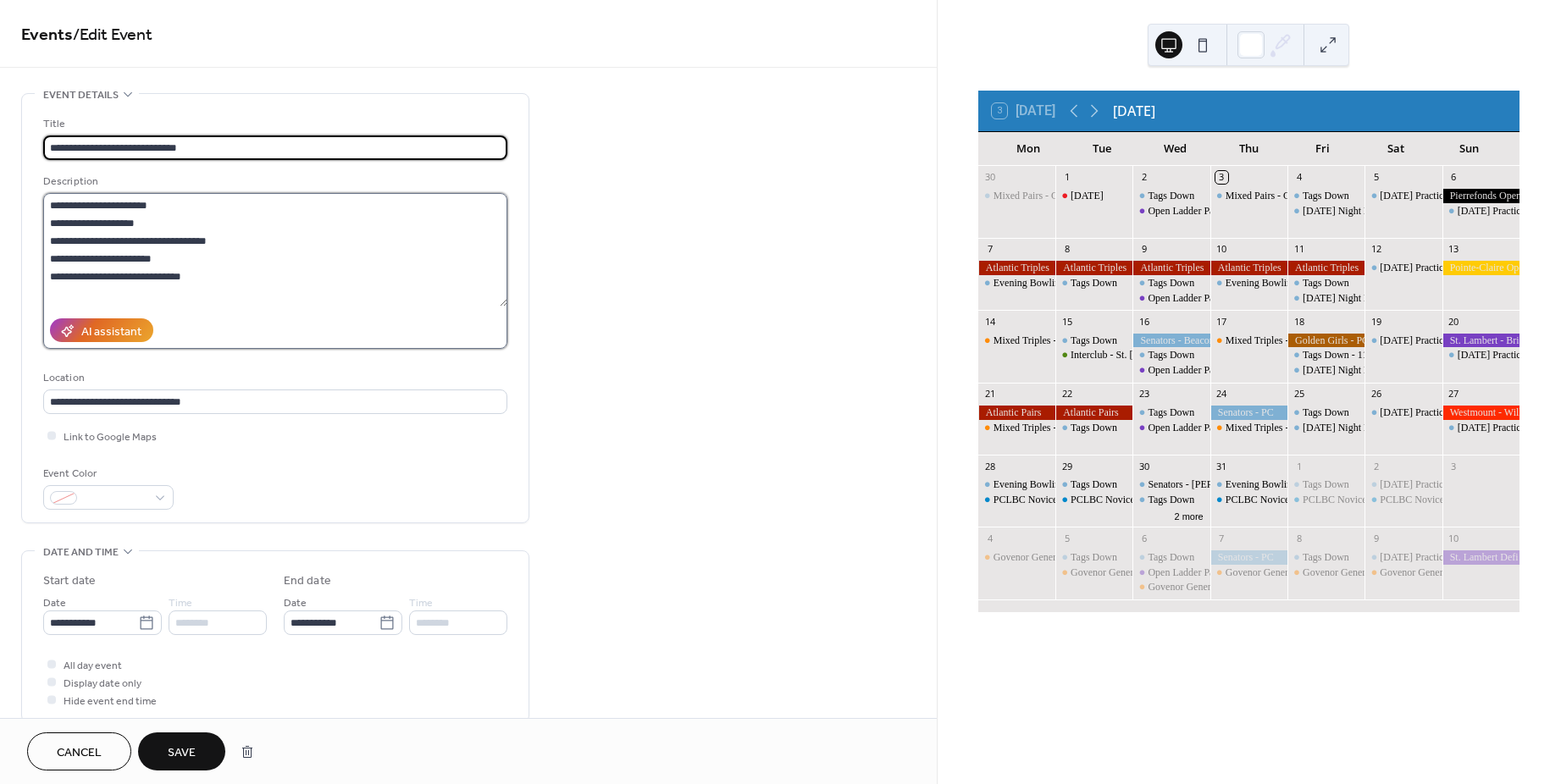 click on "**********" at bounding box center (275, 250) 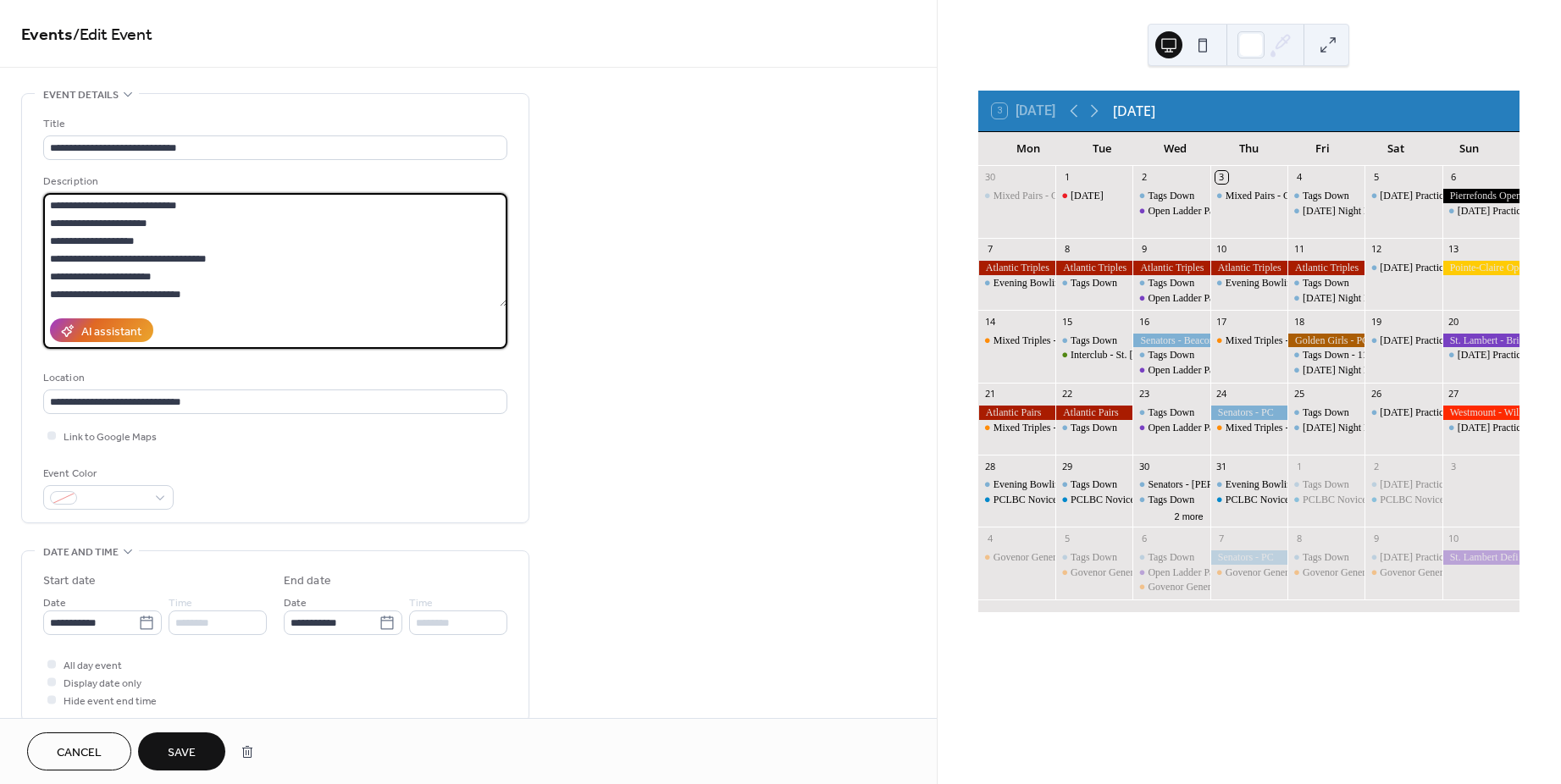 type on "**********" 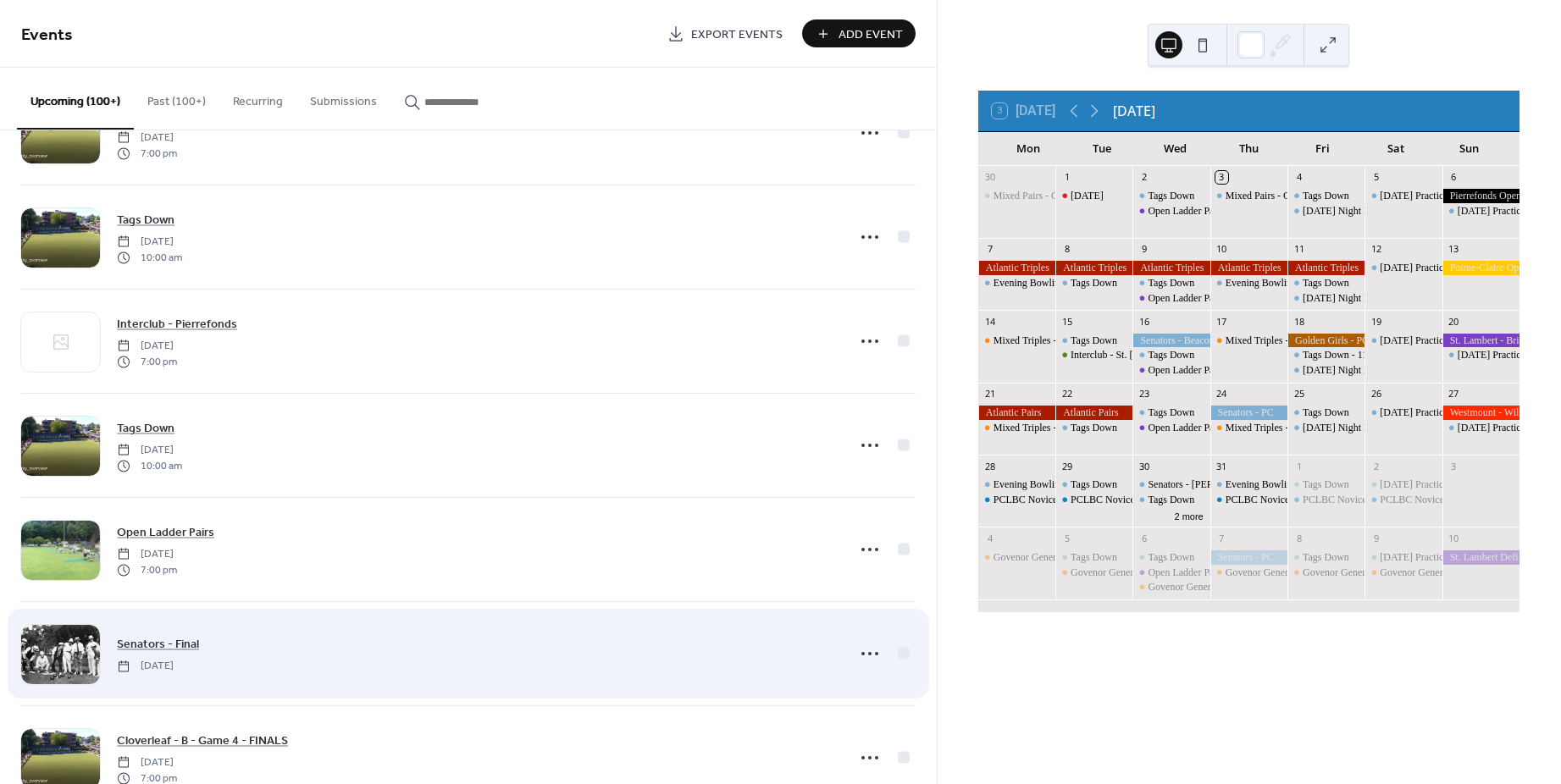 scroll, scrollTop: 10075, scrollLeft: 0, axis: vertical 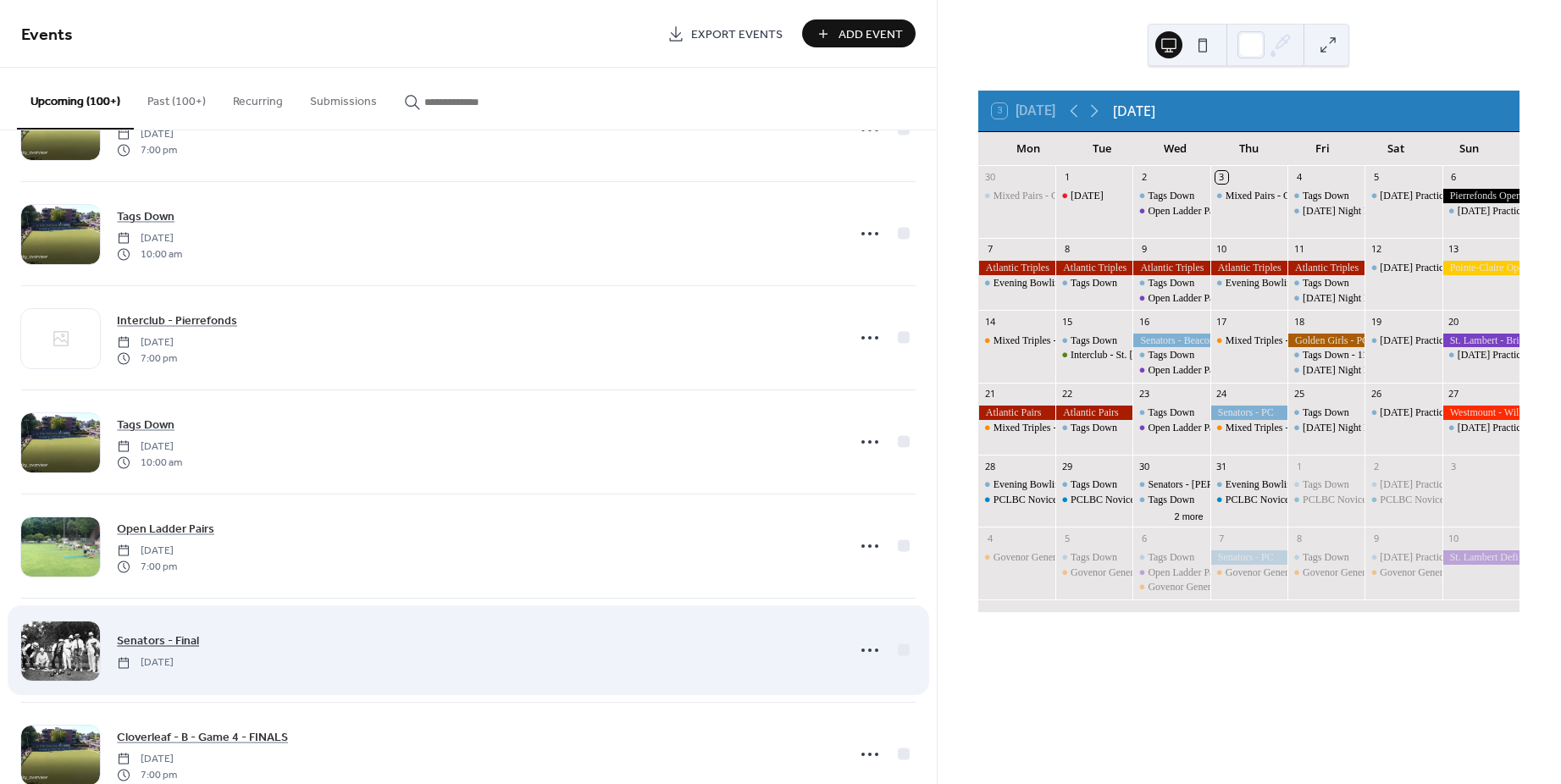 click on "Senators - Final" at bounding box center (158, 641) 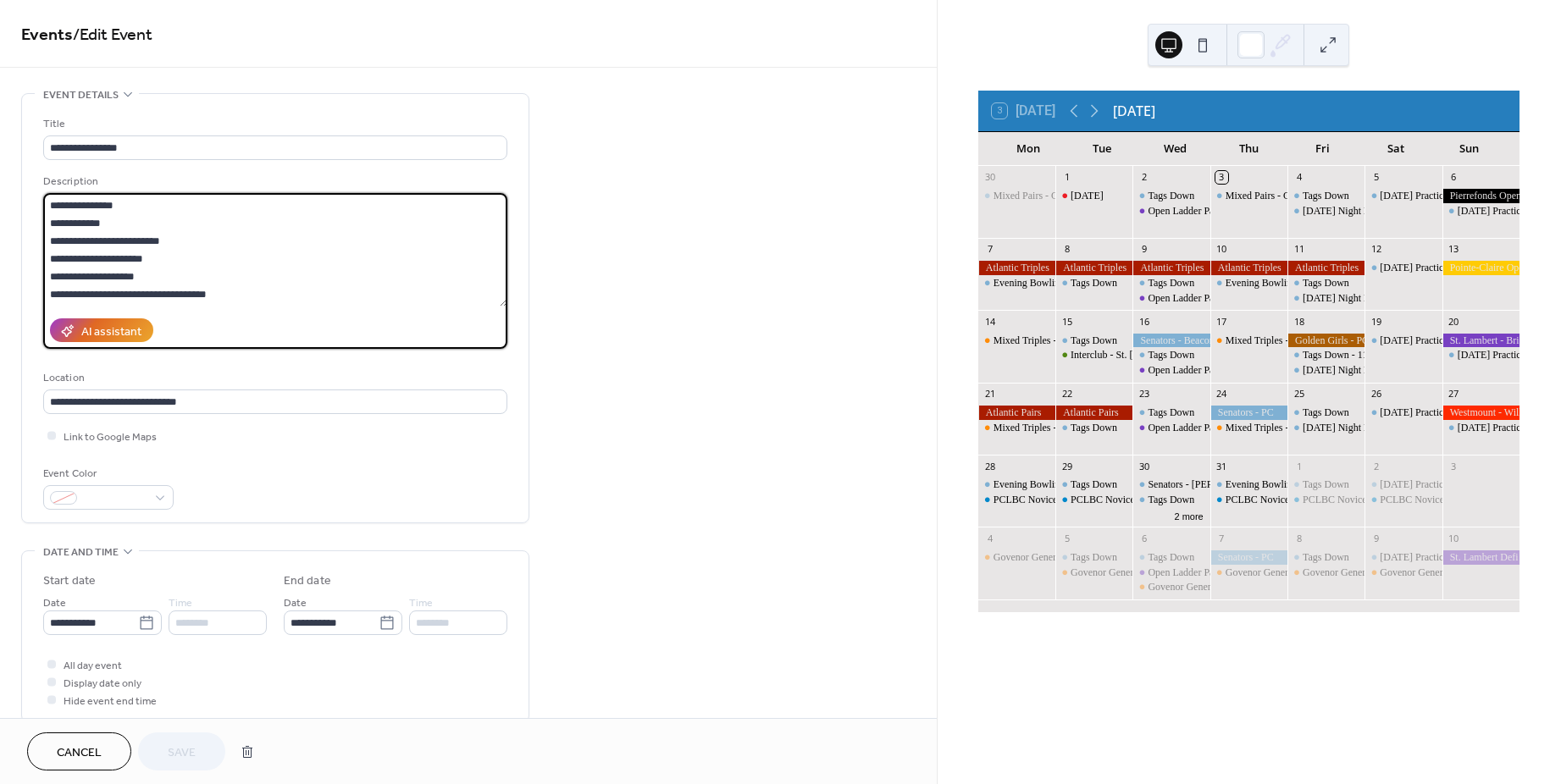 click on "**********" at bounding box center (275, 250) 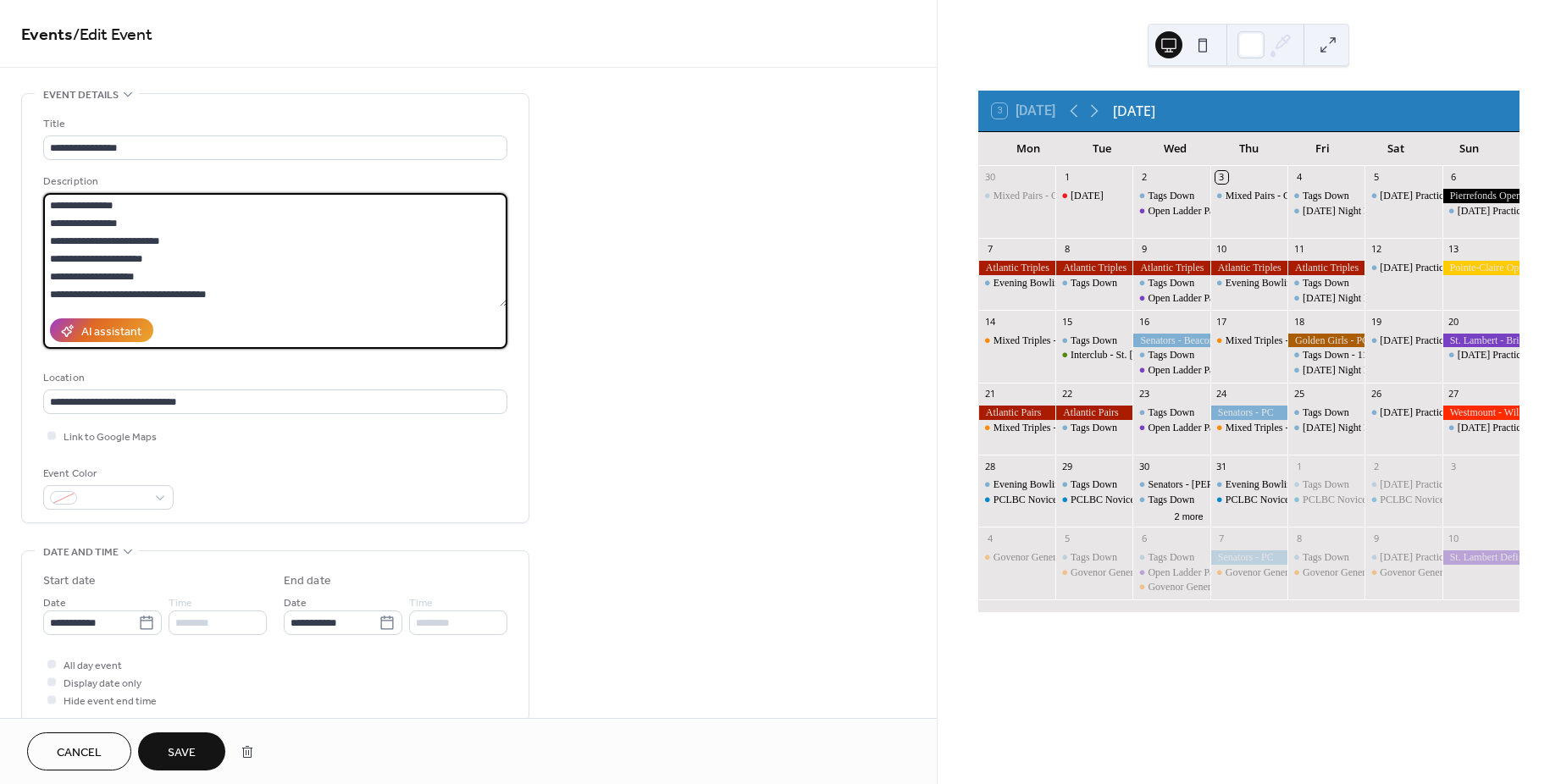 type on "**********" 